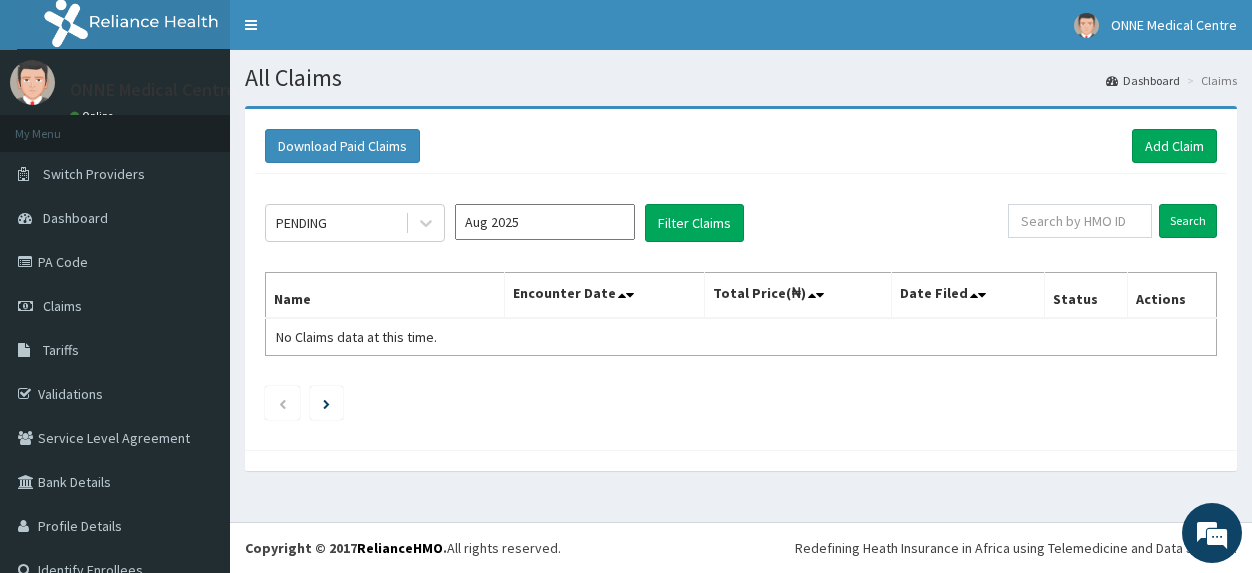 scroll, scrollTop: 0, scrollLeft: 0, axis: both 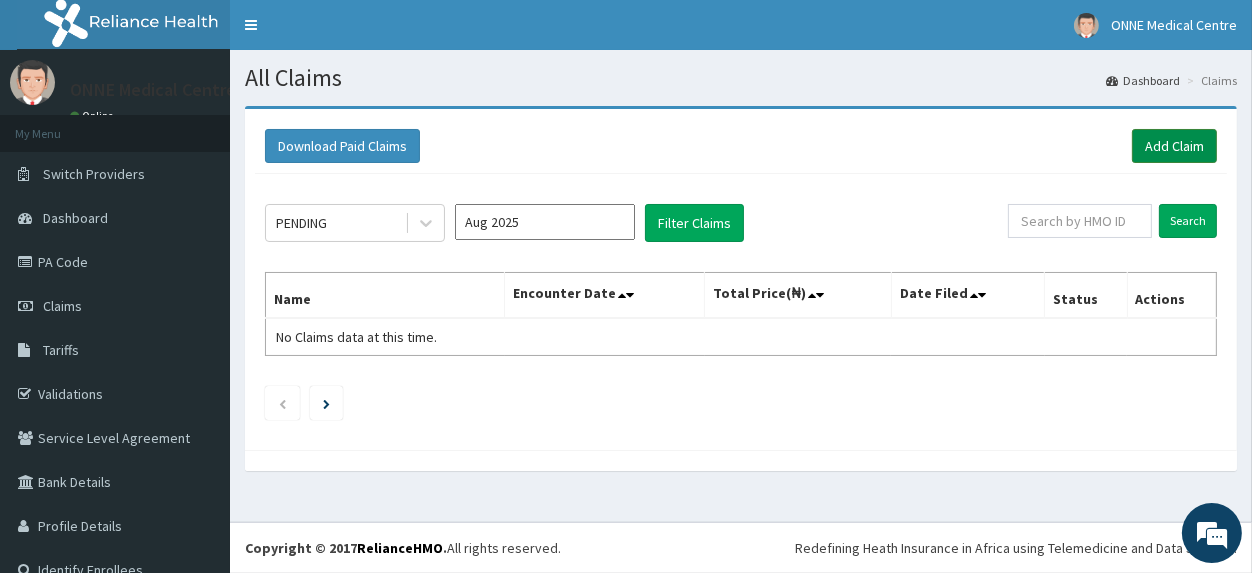 click on "Add Claim" at bounding box center (1174, 146) 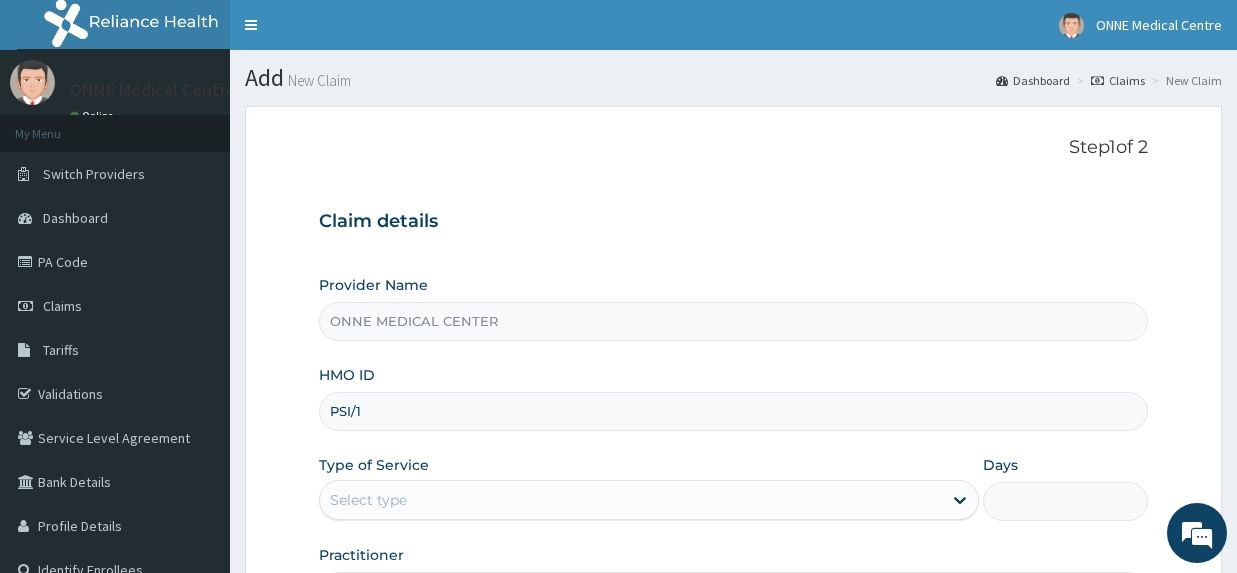 scroll, scrollTop: 0, scrollLeft: 0, axis: both 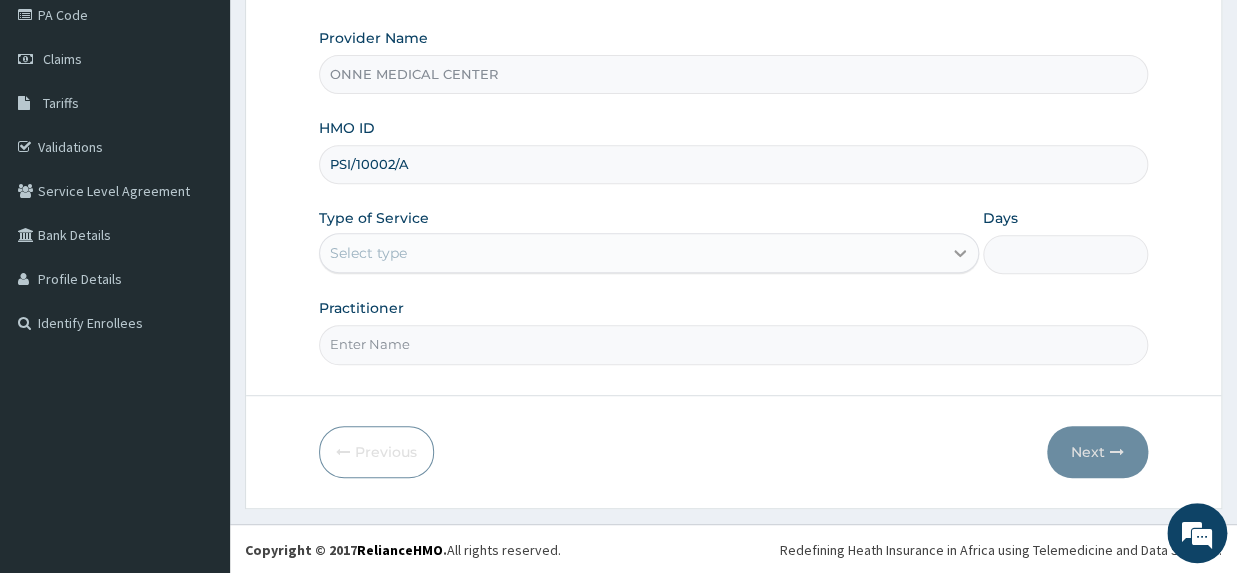 type on "PSI/10002/A" 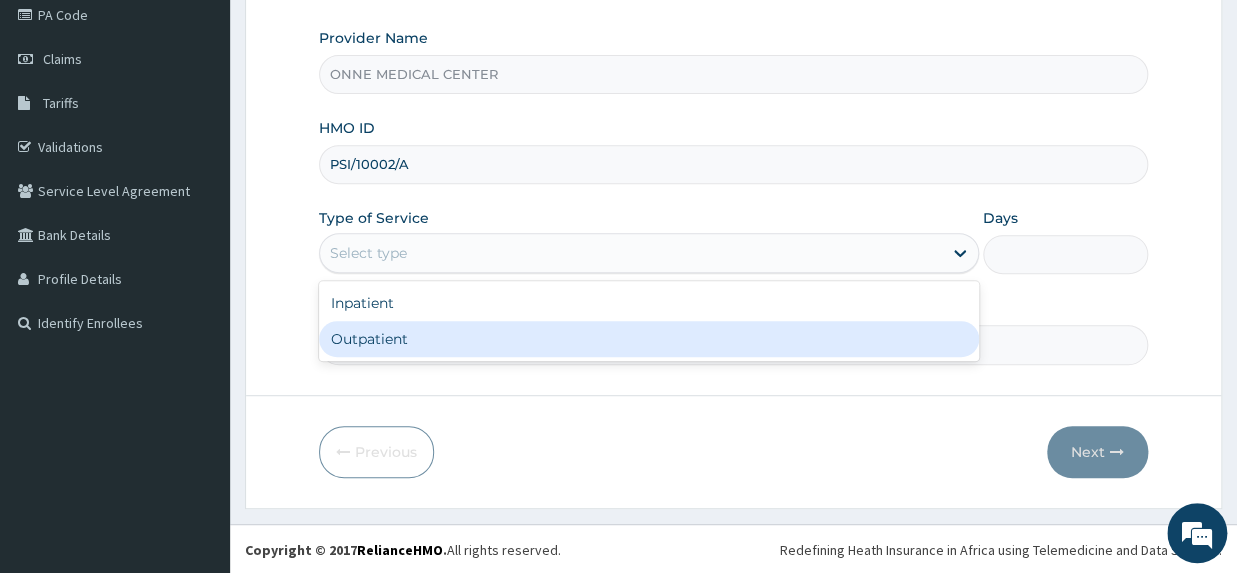 click on "Outpatient" at bounding box center (649, 339) 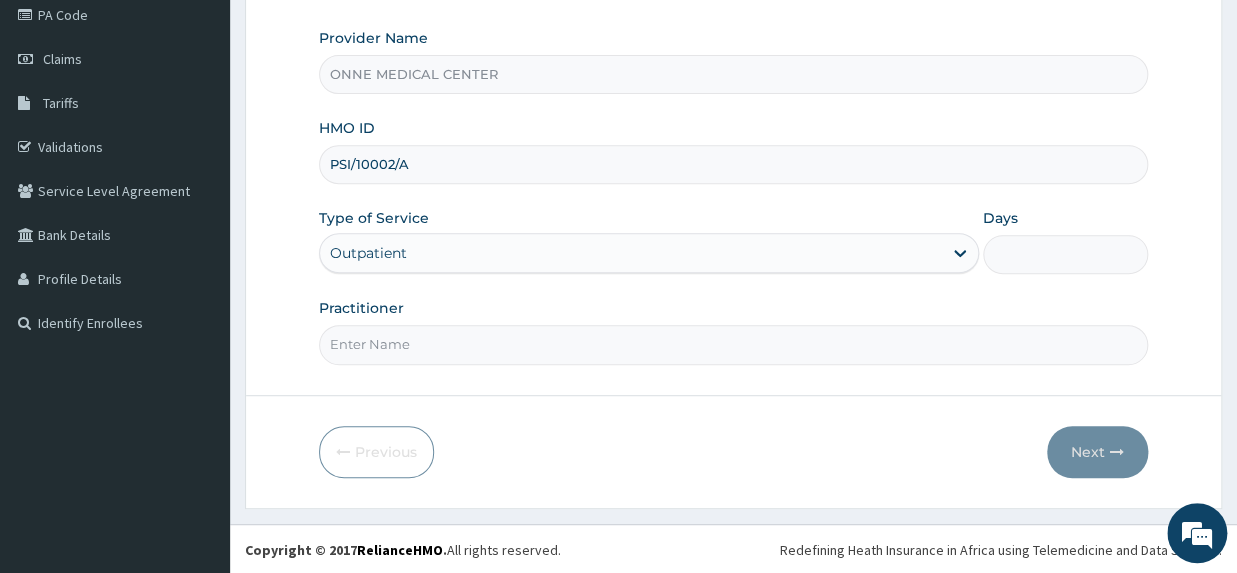 type on "1" 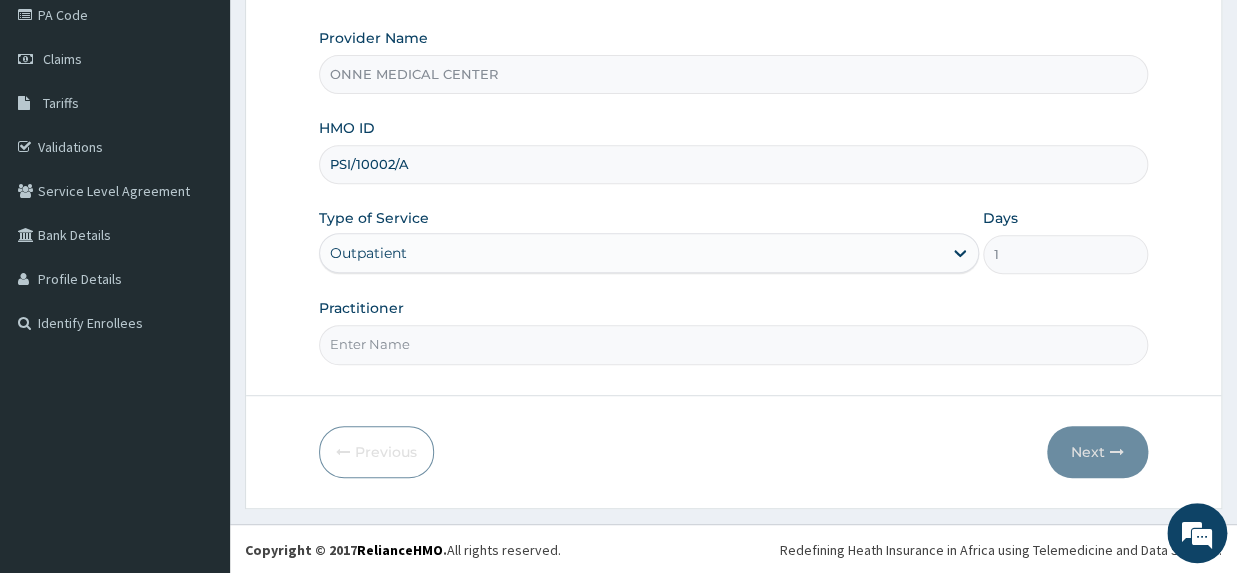 click on "Practitioner" at bounding box center [733, 344] 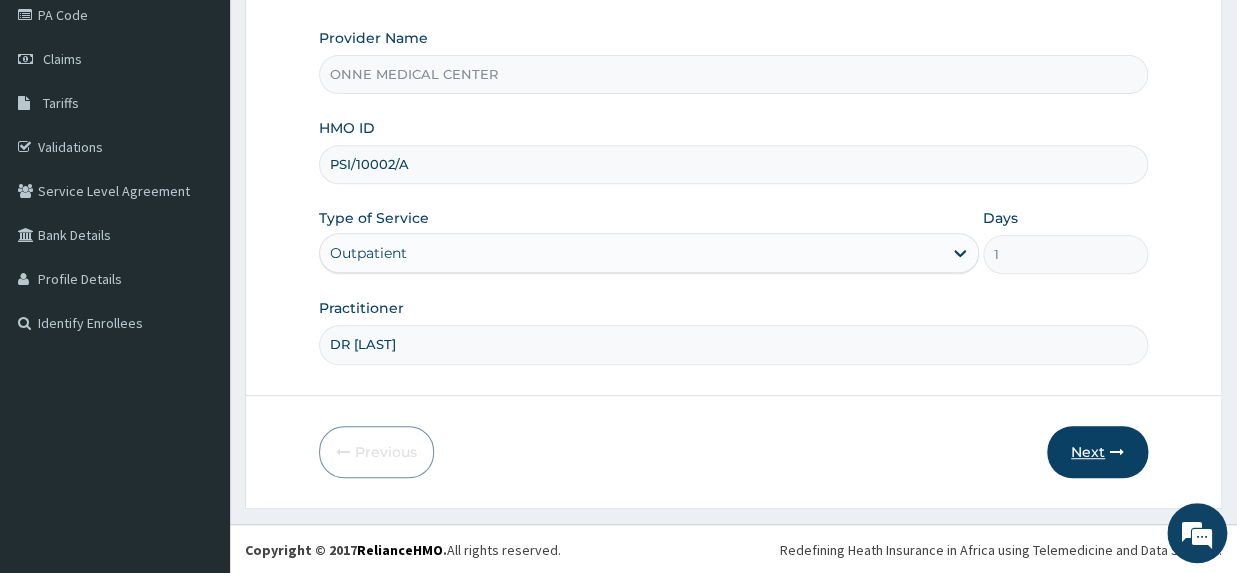 type on "DR [LAST]" 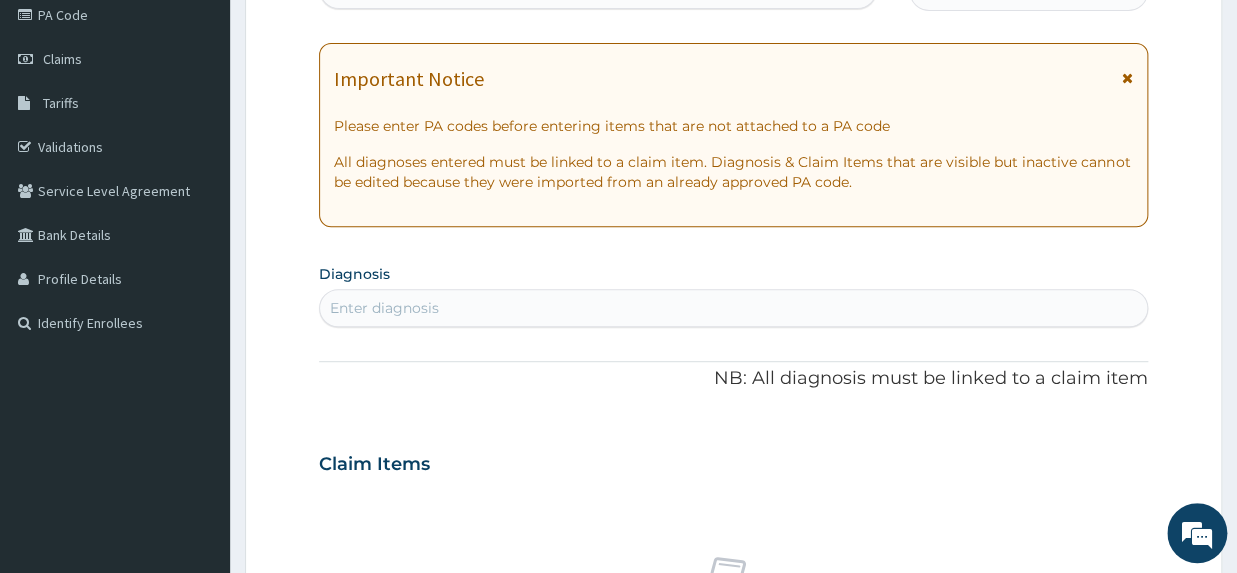 click on "Enter diagnosis" at bounding box center (384, 308) 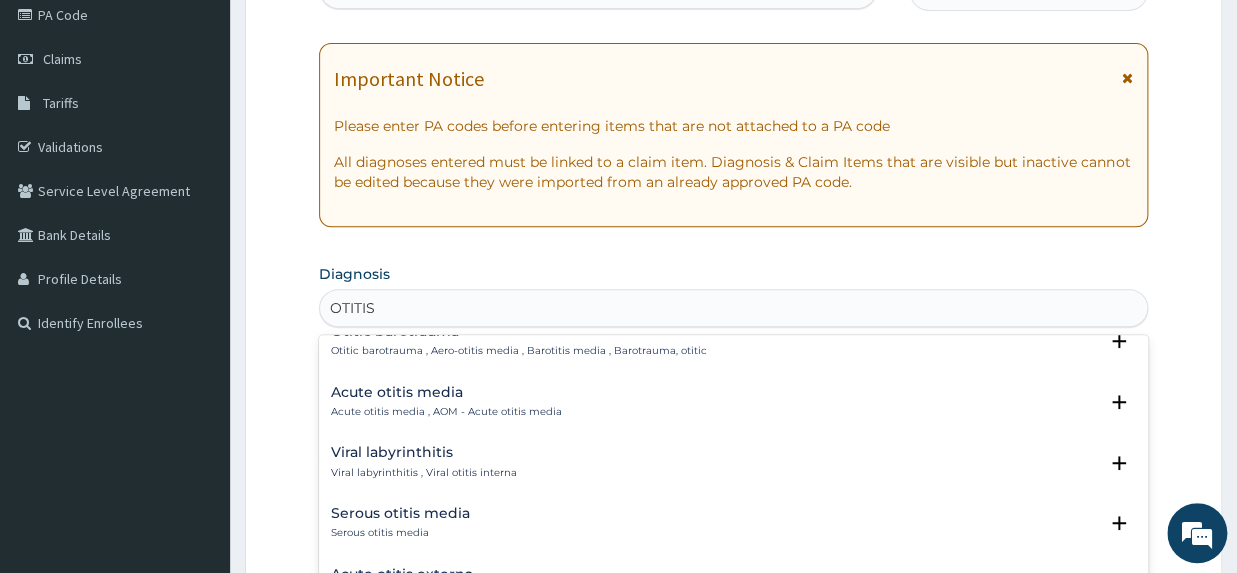scroll, scrollTop: 270, scrollLeft: 0, axis: vertical 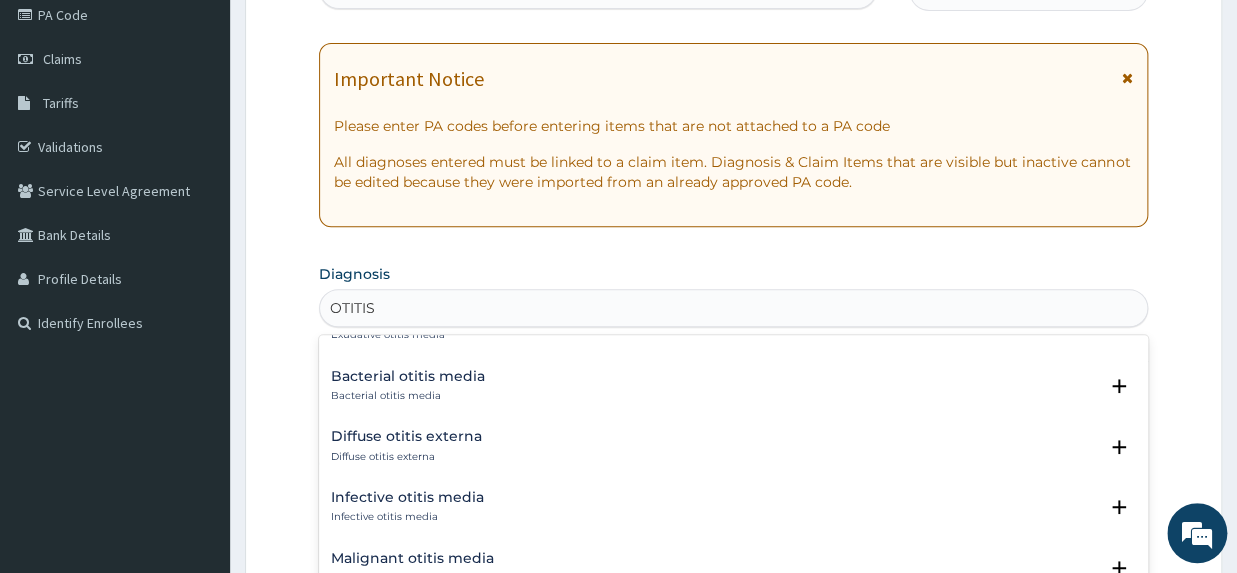 click on "Malignant otitis media Malignant otitis media , Otitis media due to Pseudomonas aeruginosa Select Status Query Query covers suspected (?), Keep in view (kiv), Ruled out (r/o) Confirmed" at bounding box center [733, 573] 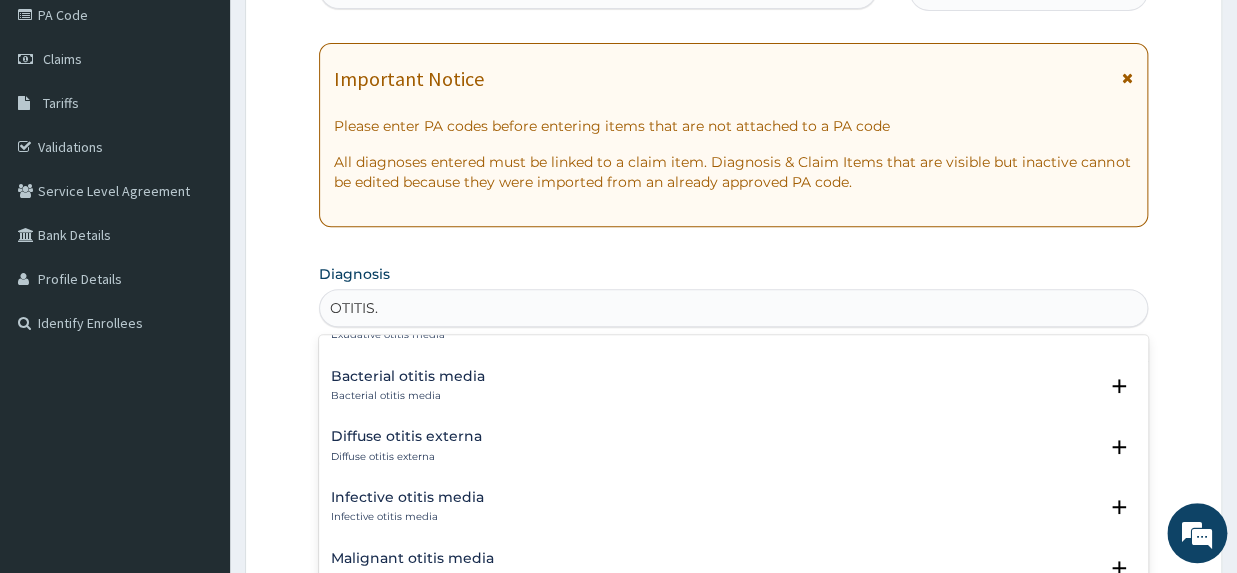 scroll, scrollTop: 1097, scrollLeft: 0, axis: vertical 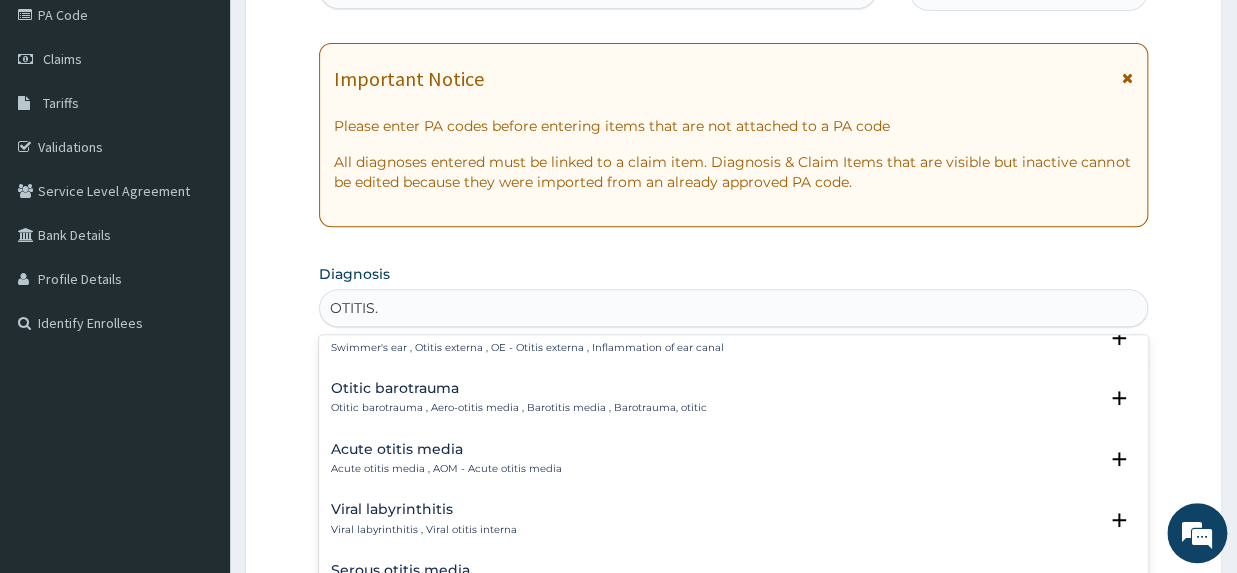 click on "Acute otitis media" at bounding box center (446, 449) 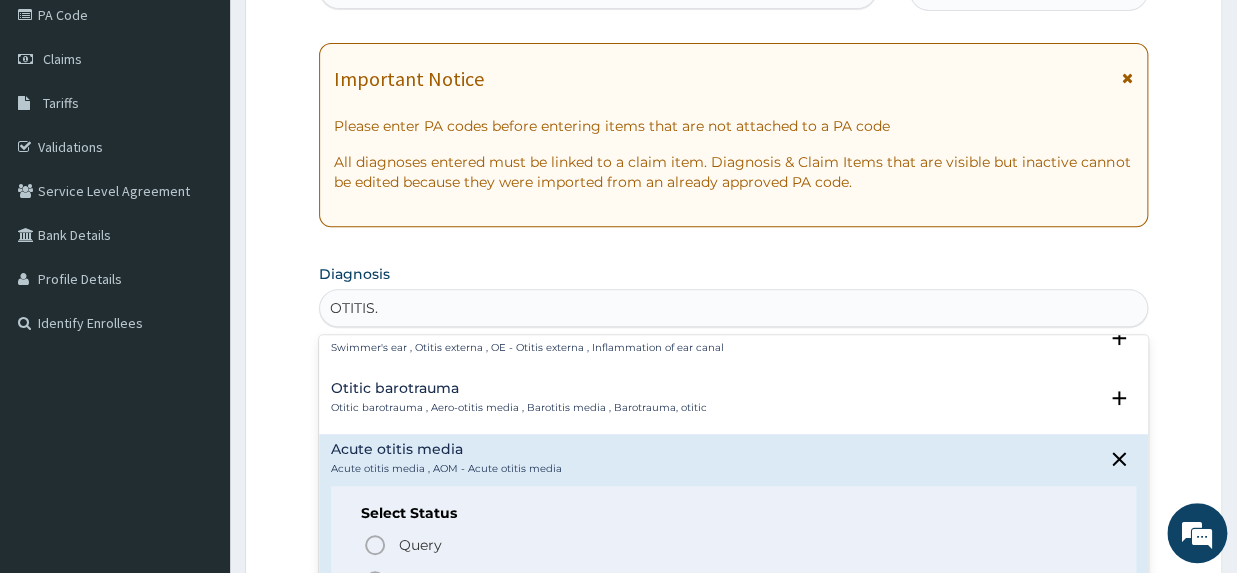 scroll, scrollTop: 479, scrollLeft: 0, axis: vertical 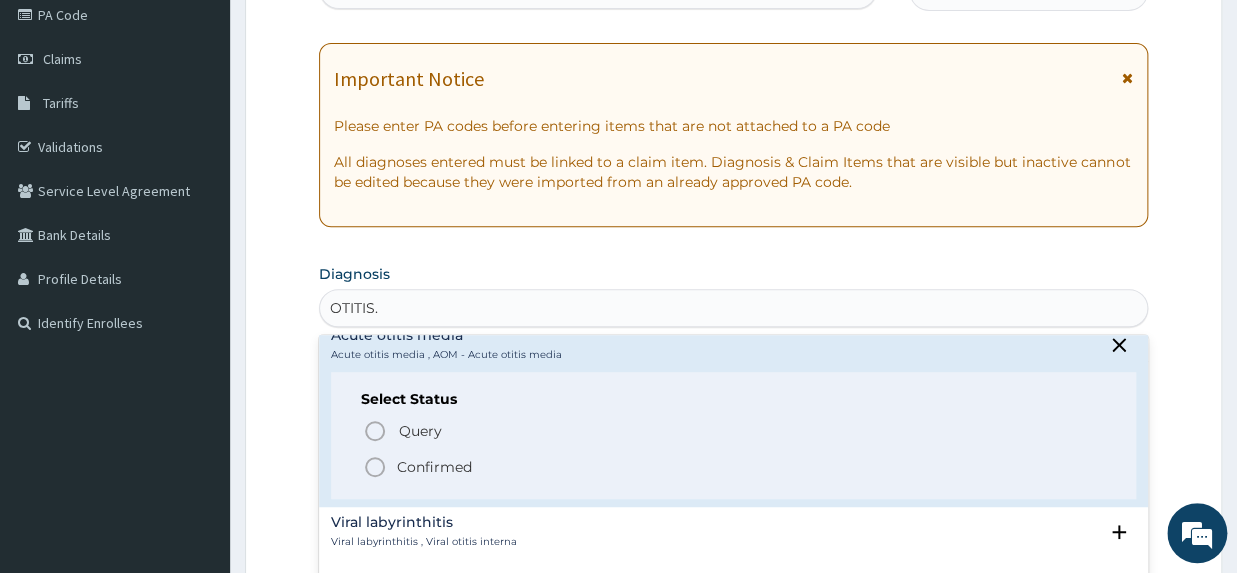 click 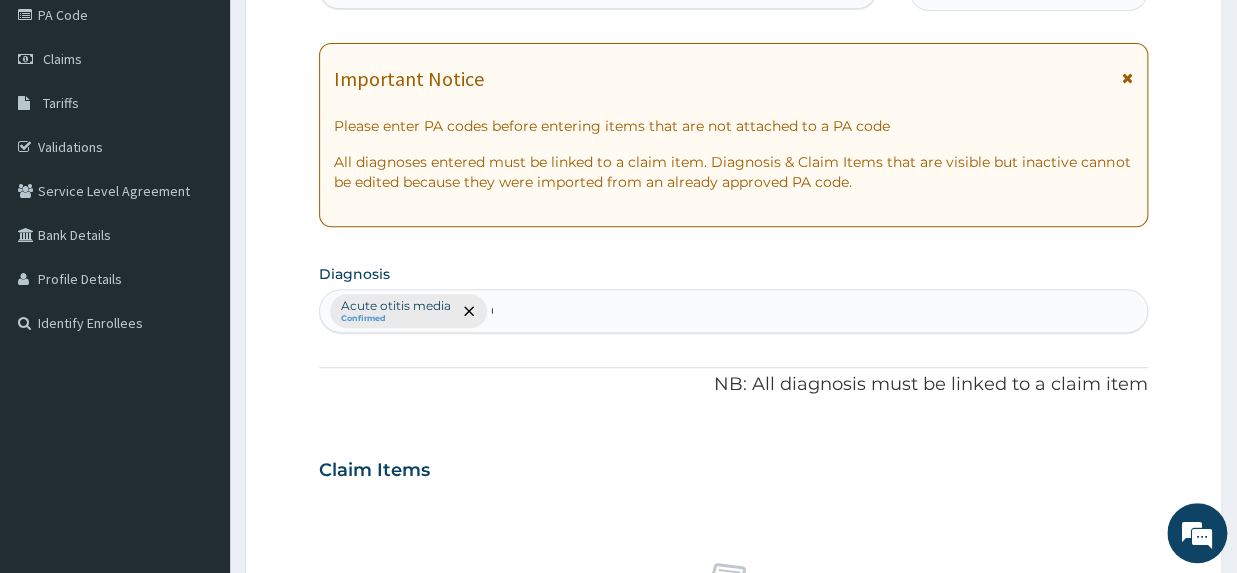 type 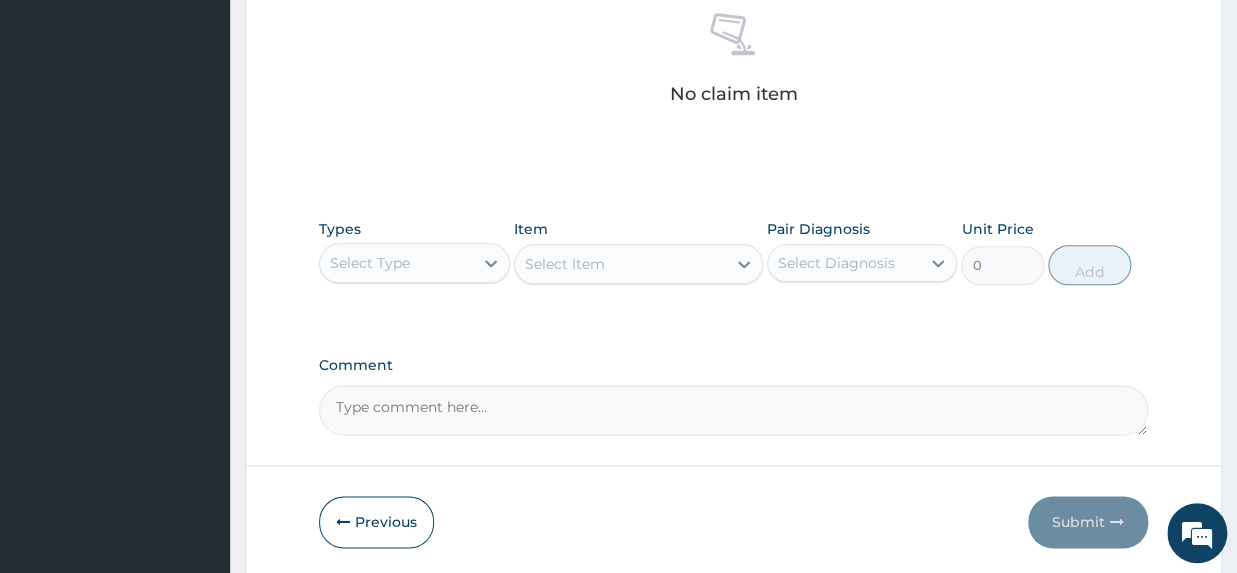 scroll, scrollTop: 852, scrollLeft: 0, axis: vertical 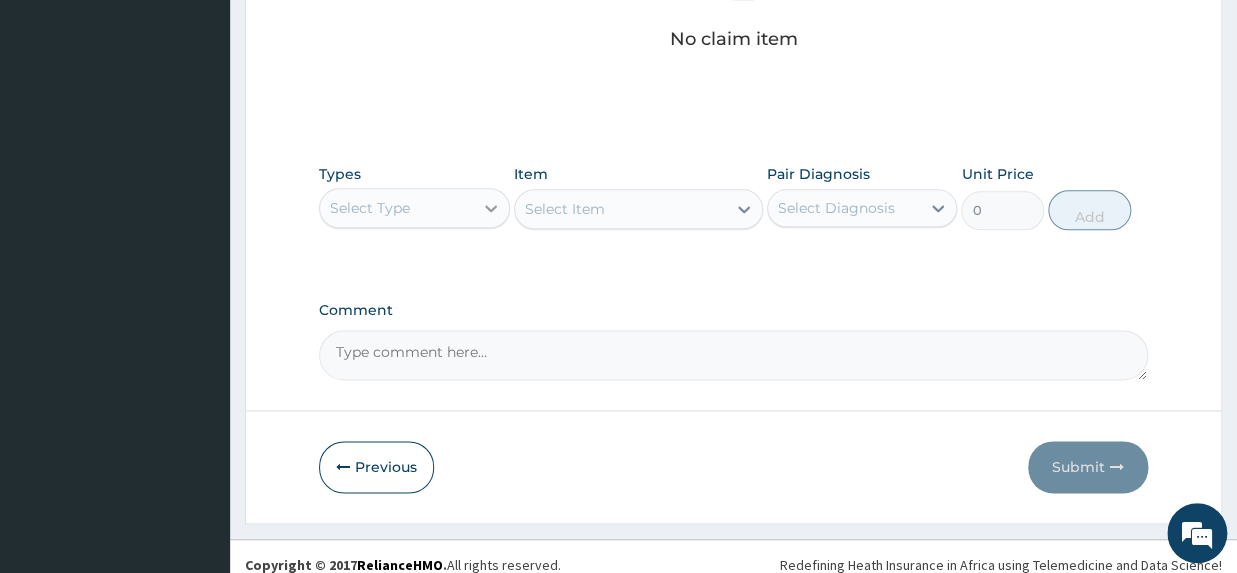 click 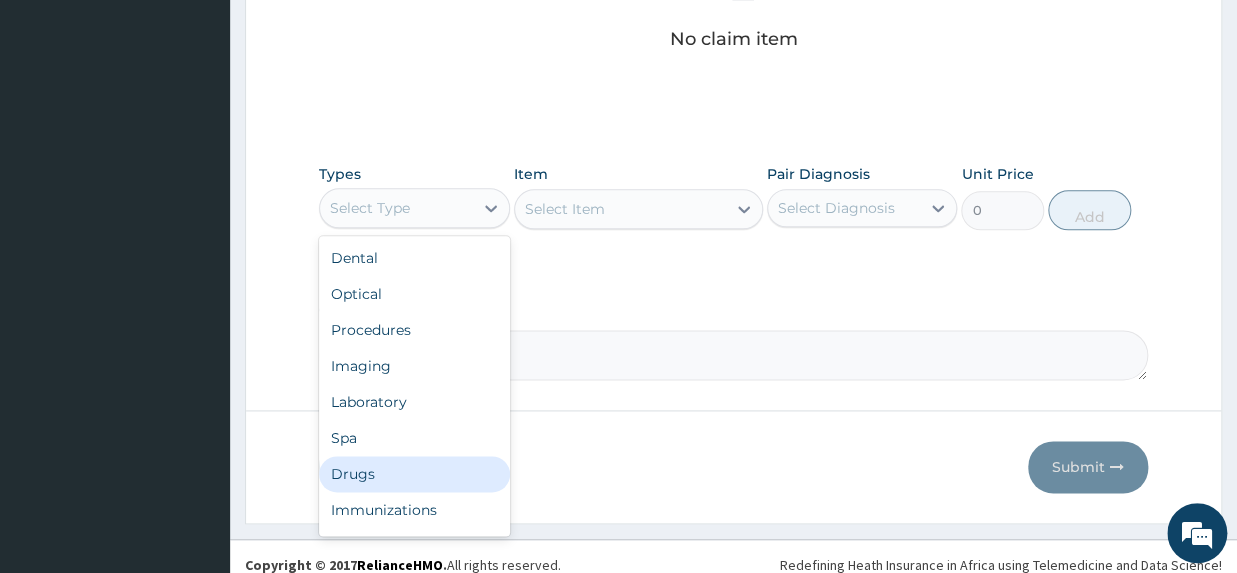 click on "Drugs" at bounding box center [414, 474] 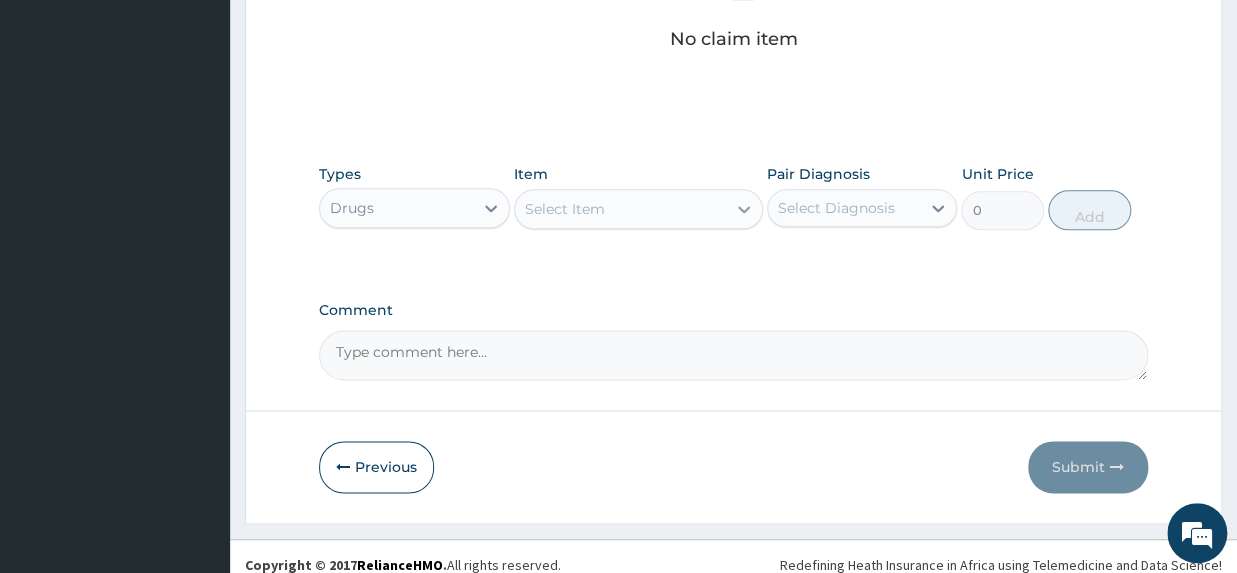 click 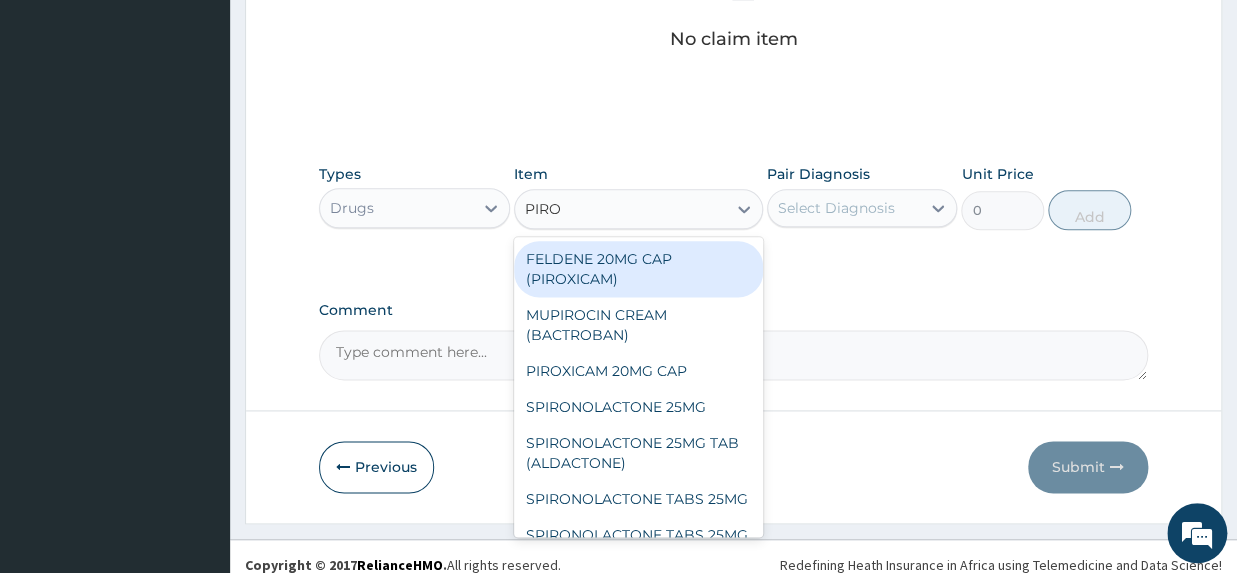 type on "PIROX" 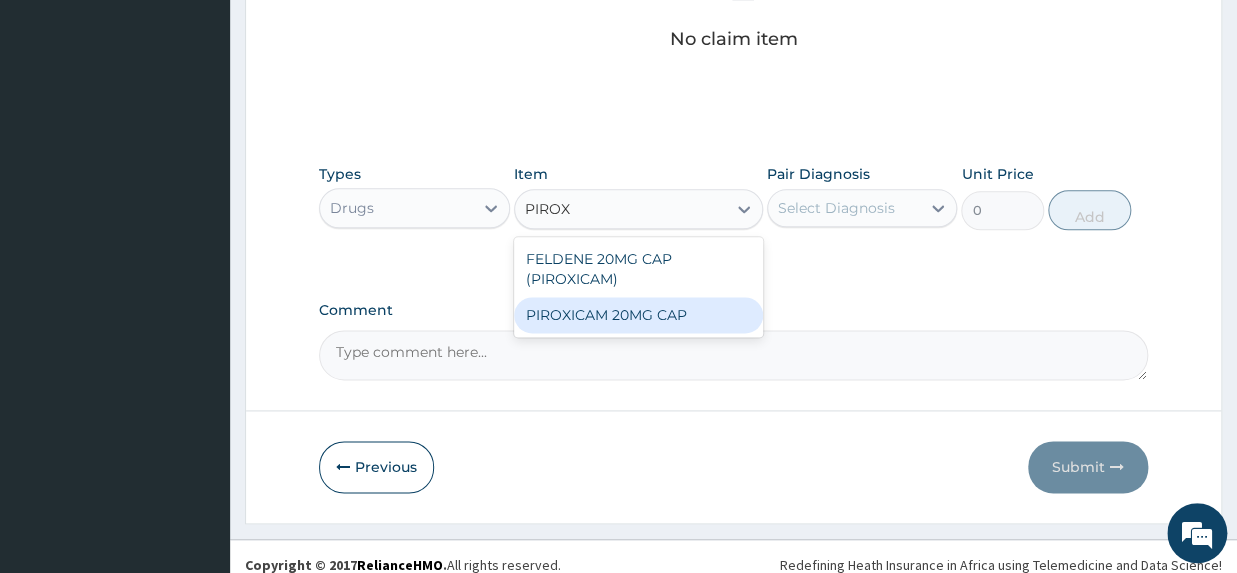 click on "PIROXICAM 20MG CAP" at bounding box center [638, 315] 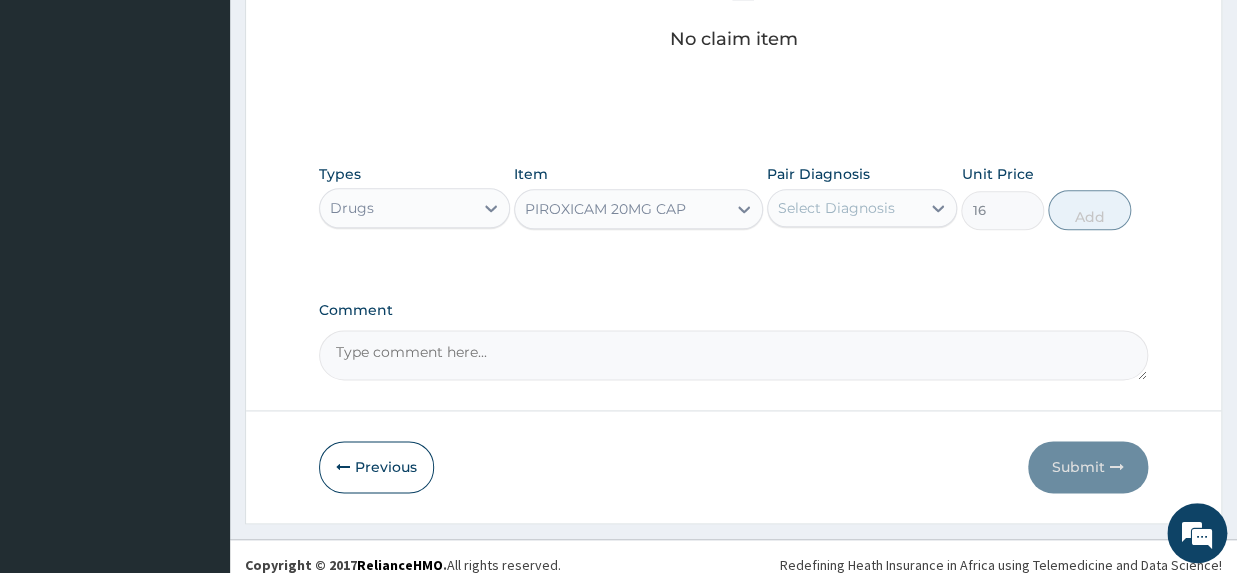 type 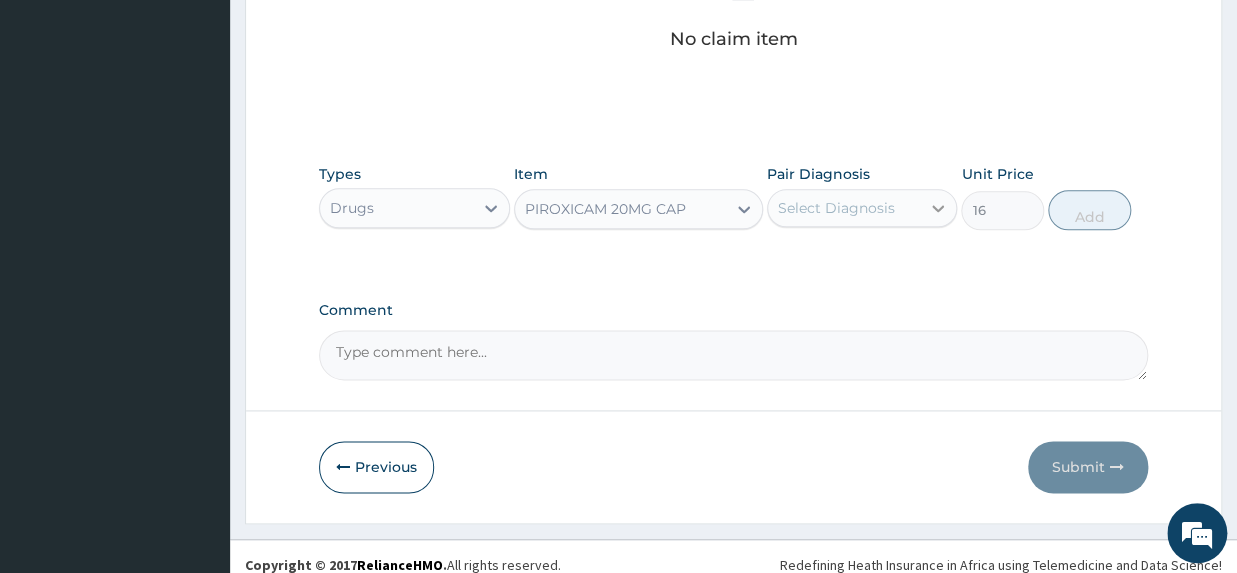 click 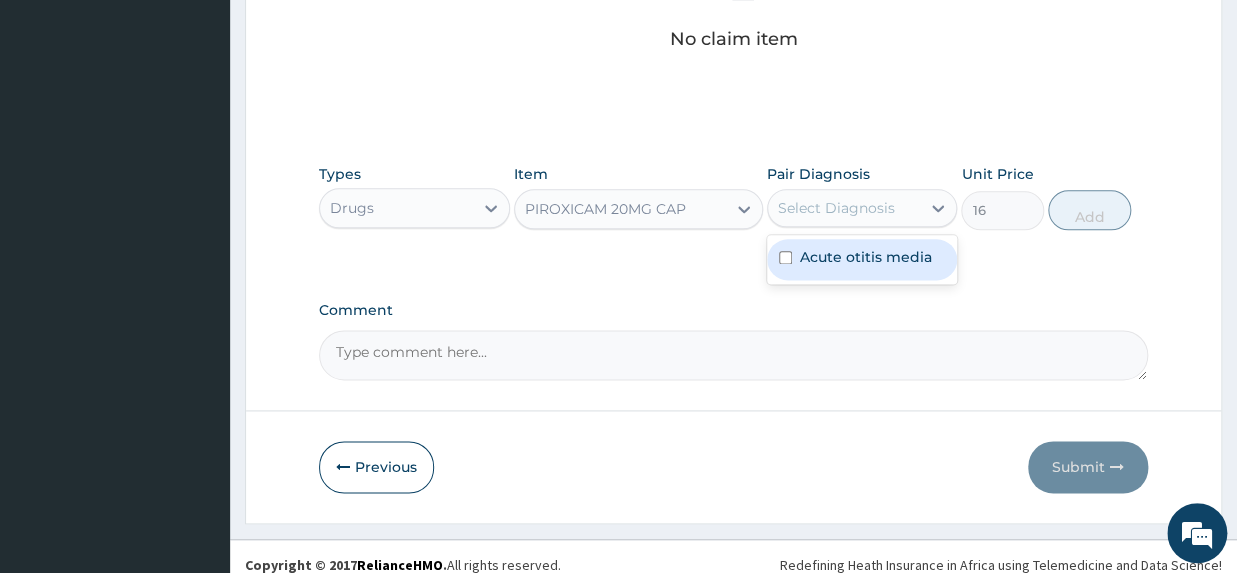 click on "Acute otitis media" at bounding box center (866, 257) 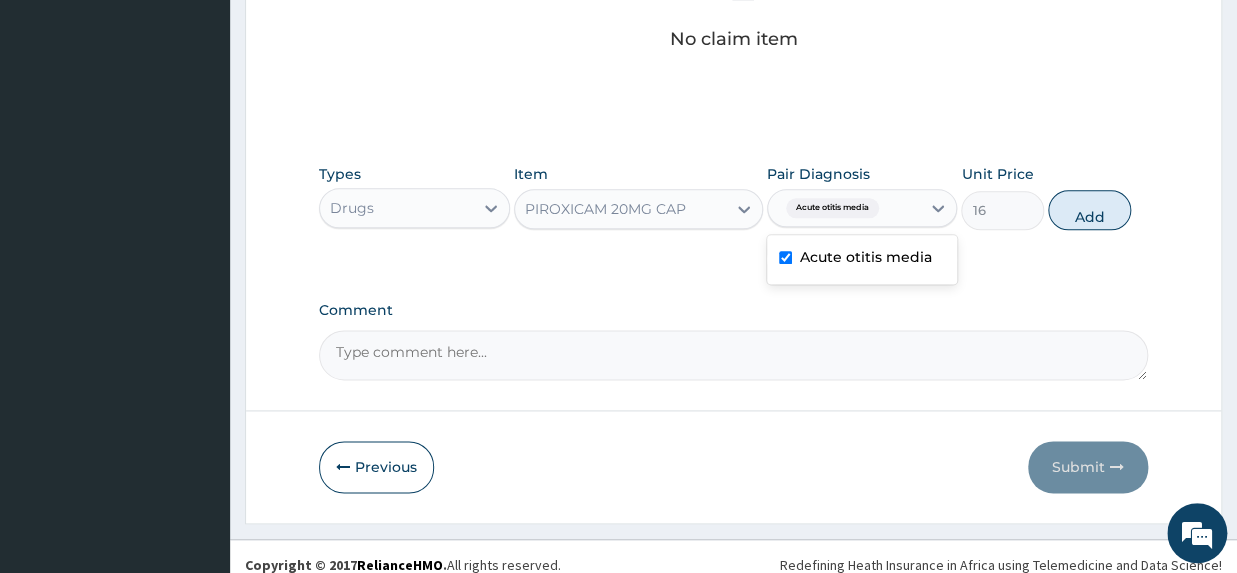 checkbox on "true" 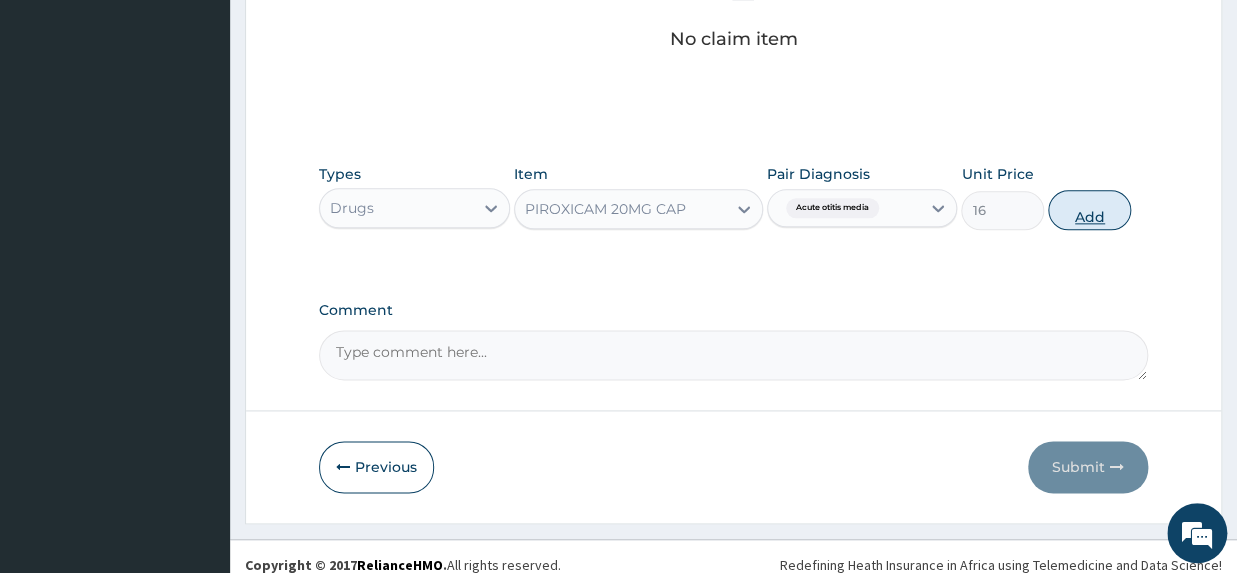 click on "Add" at bounding box center [1089, 210] 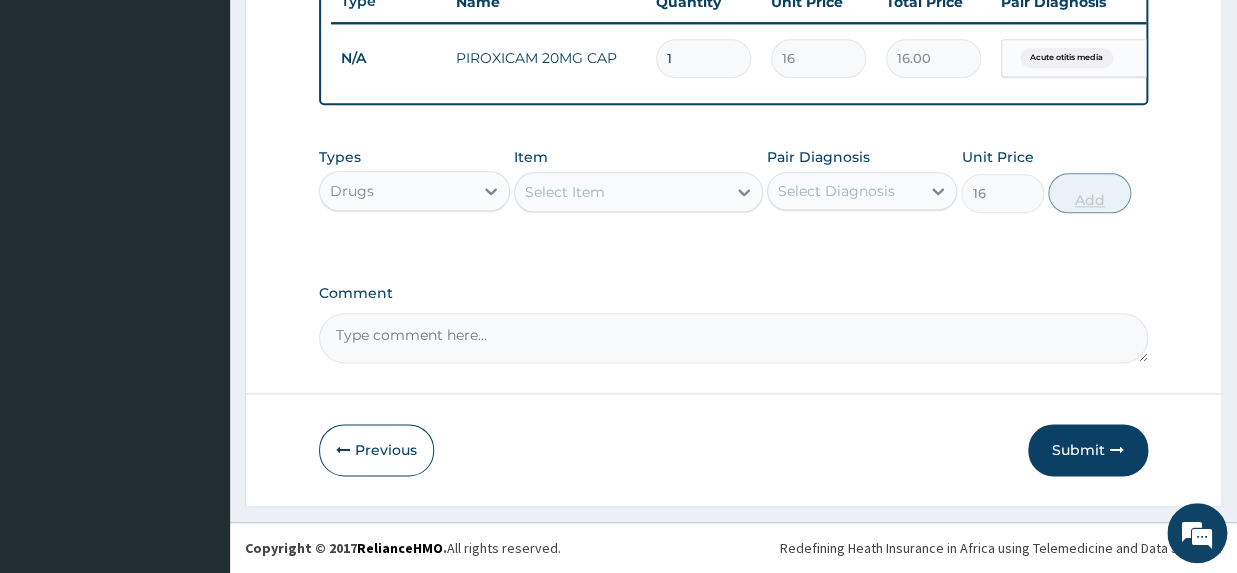 type on "0" 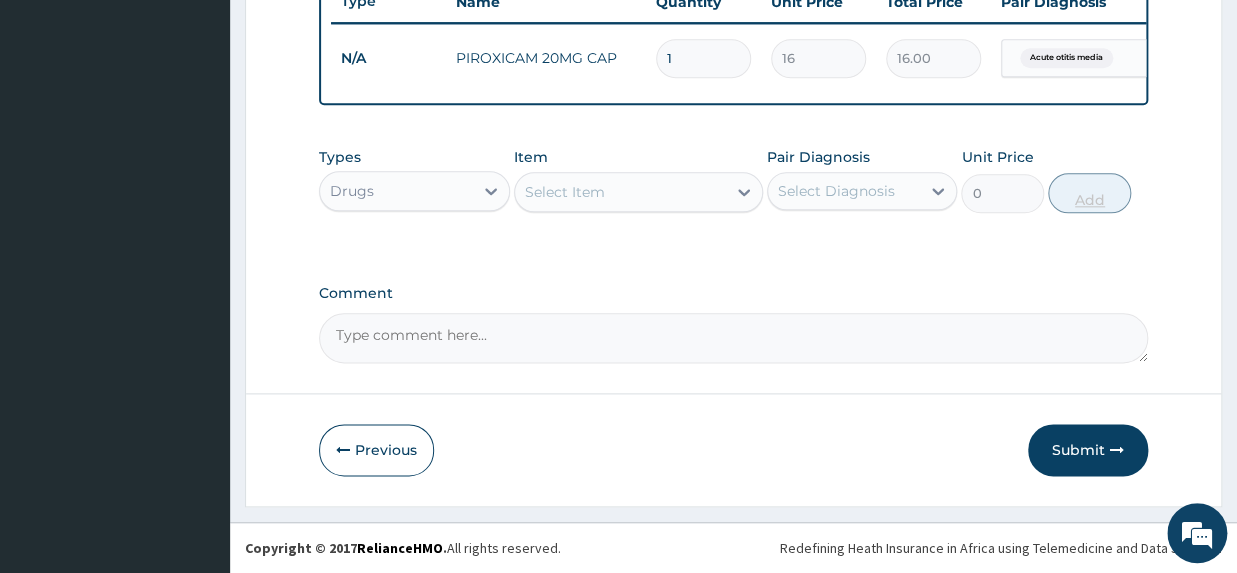 scroll, scrollTop: 788, scrollLeft: 0, axis: vertical 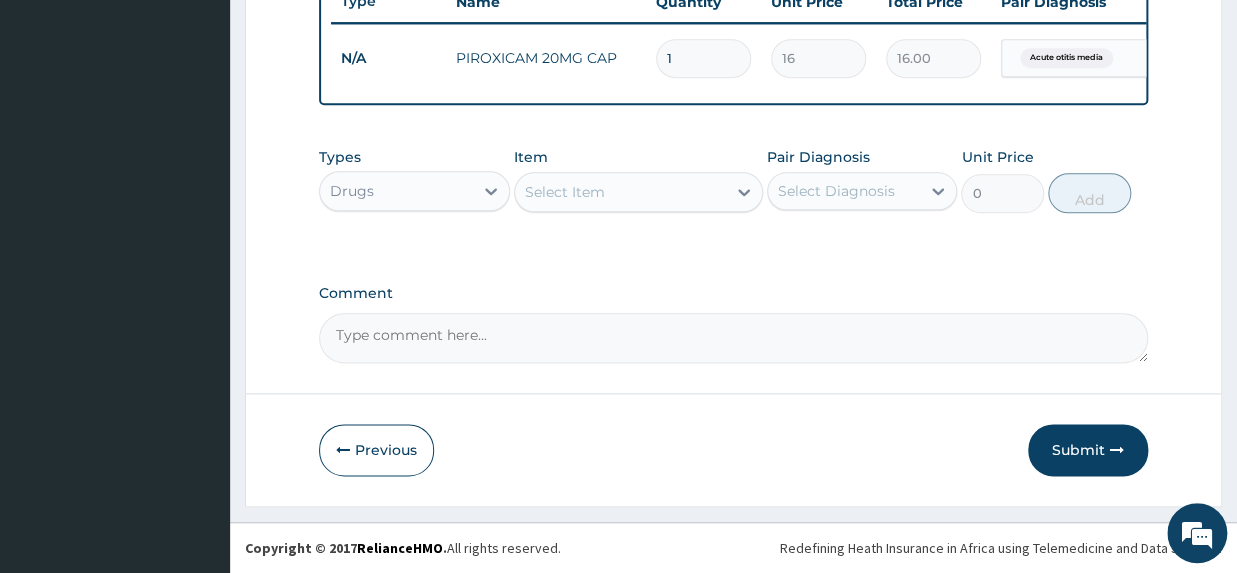 click on "Select Item" at bounding box center [565, 192] 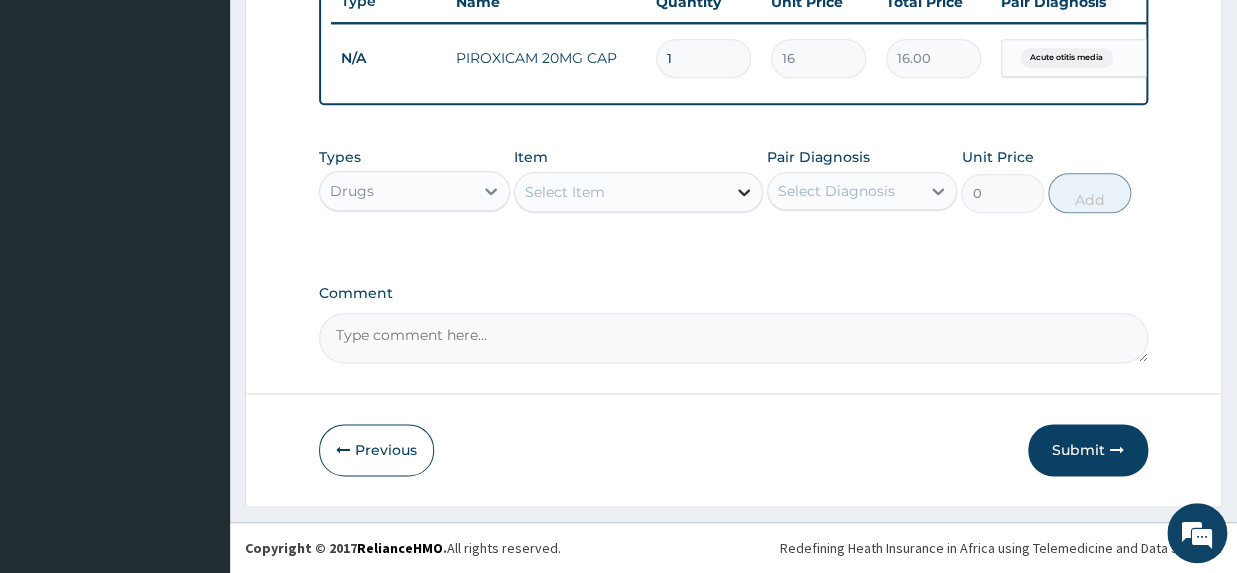 click 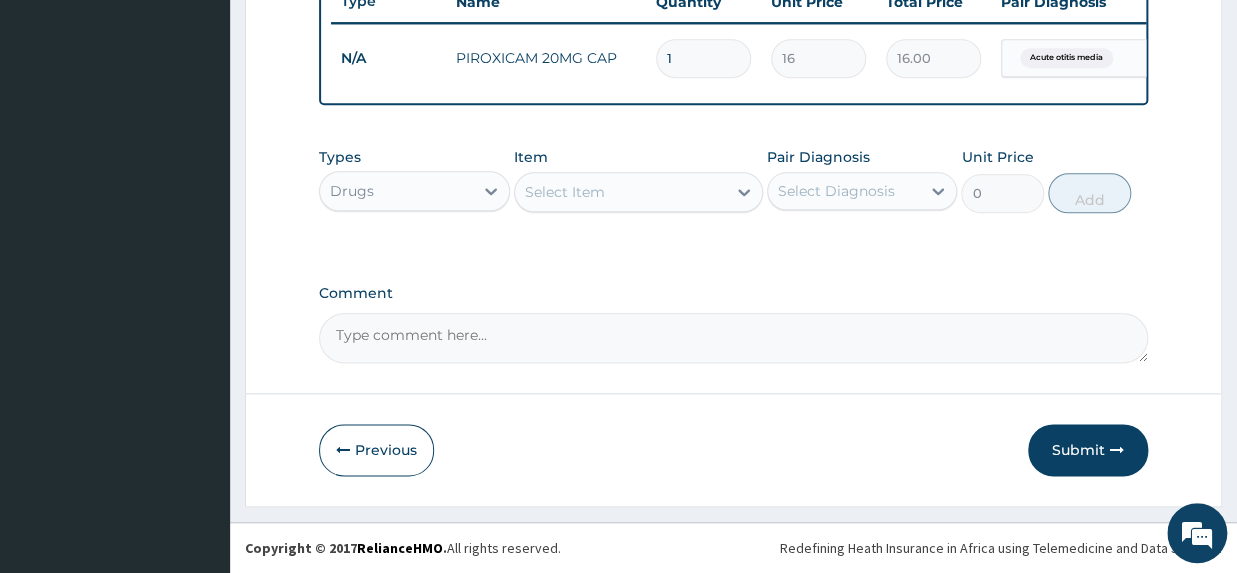 click on "Select Item" at bounding box center [620, 192] 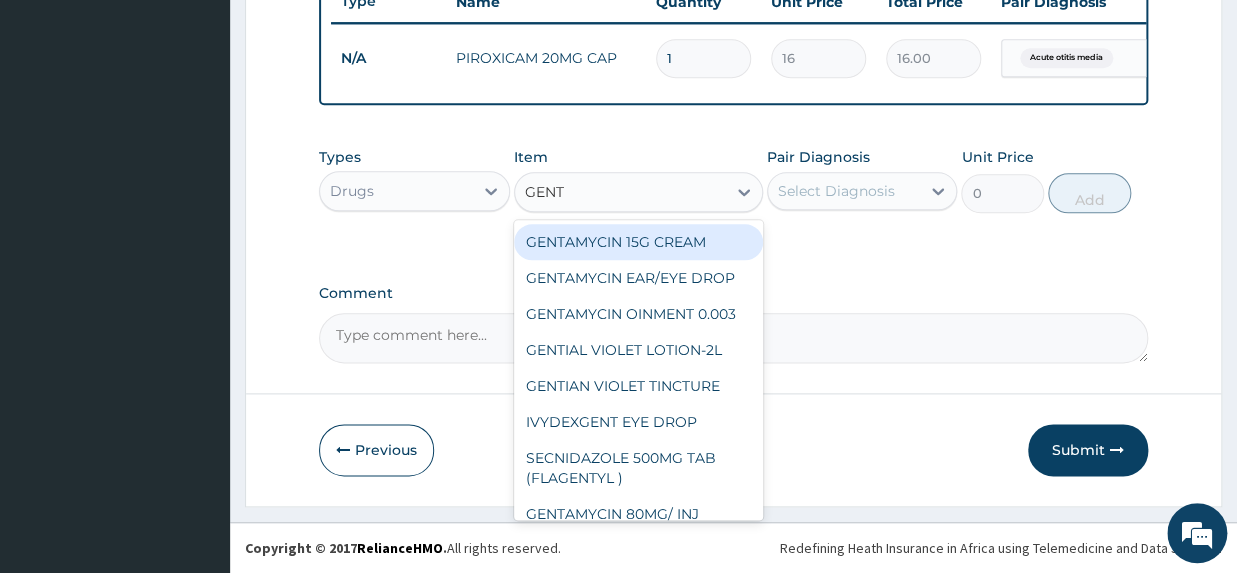 type on "GENTA" 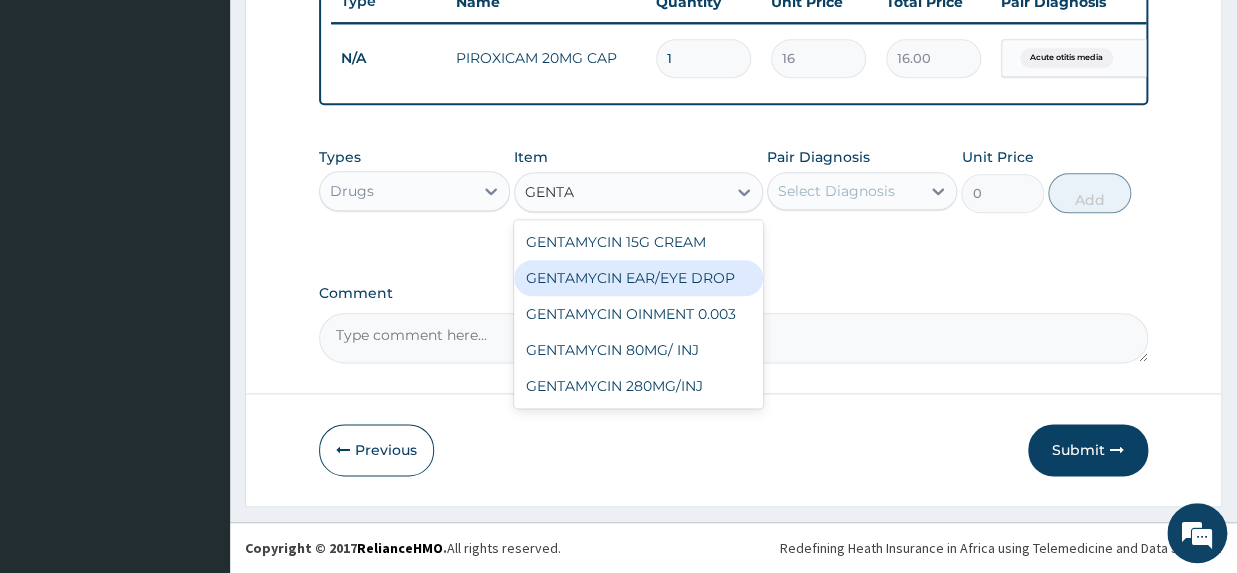 click on "GENTAMYCIN EAR/EYE DROP" at bounding box center [638, 278] 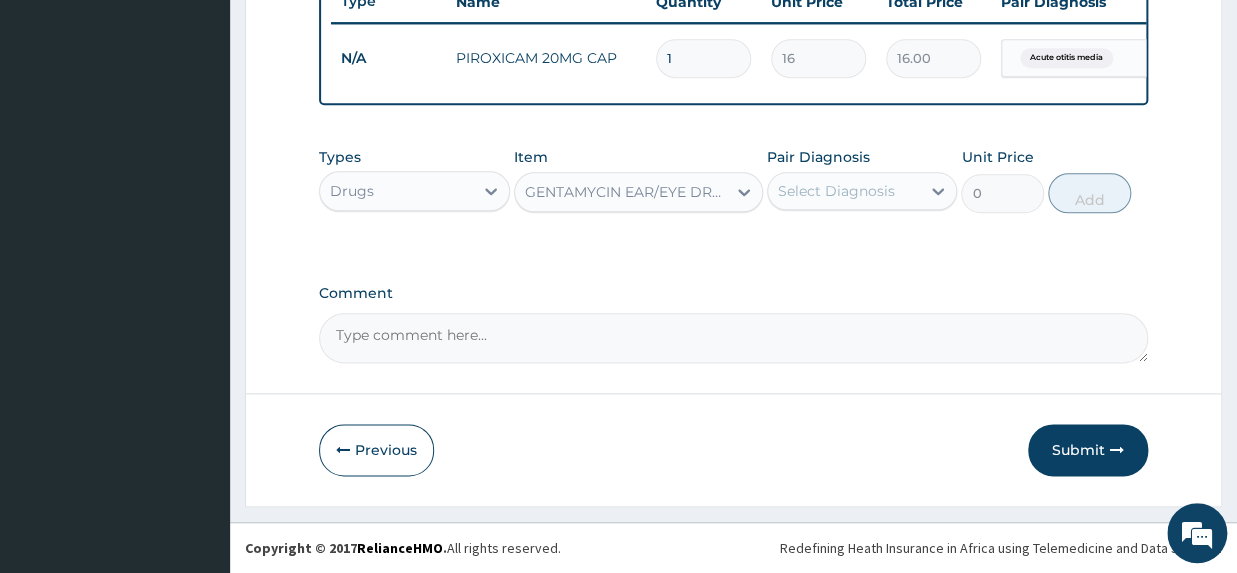 type 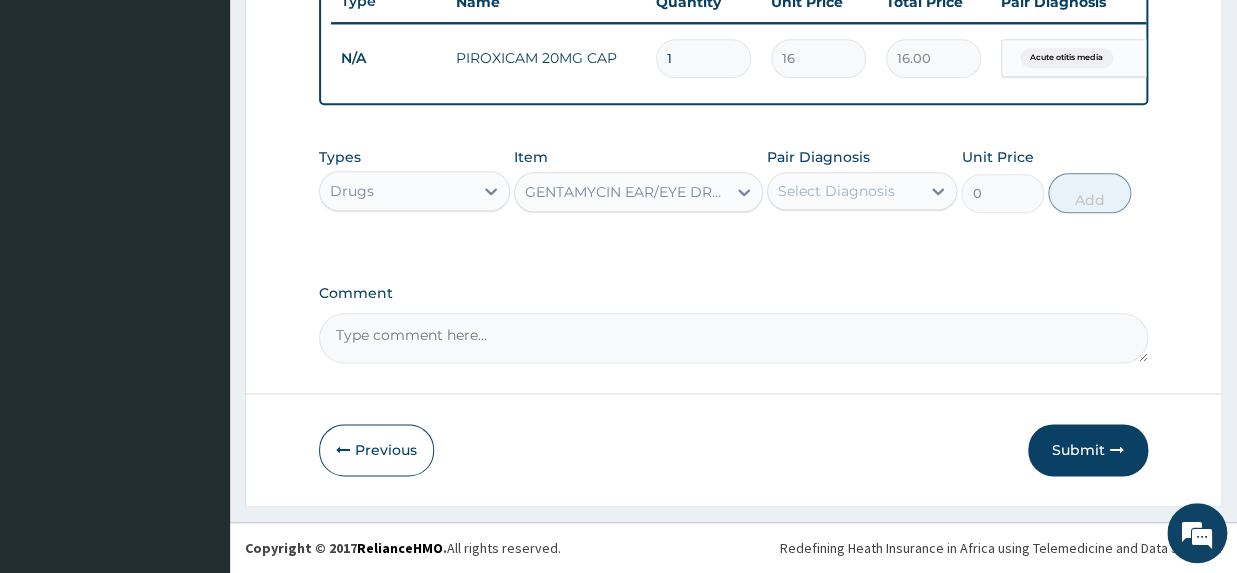 type on "280" 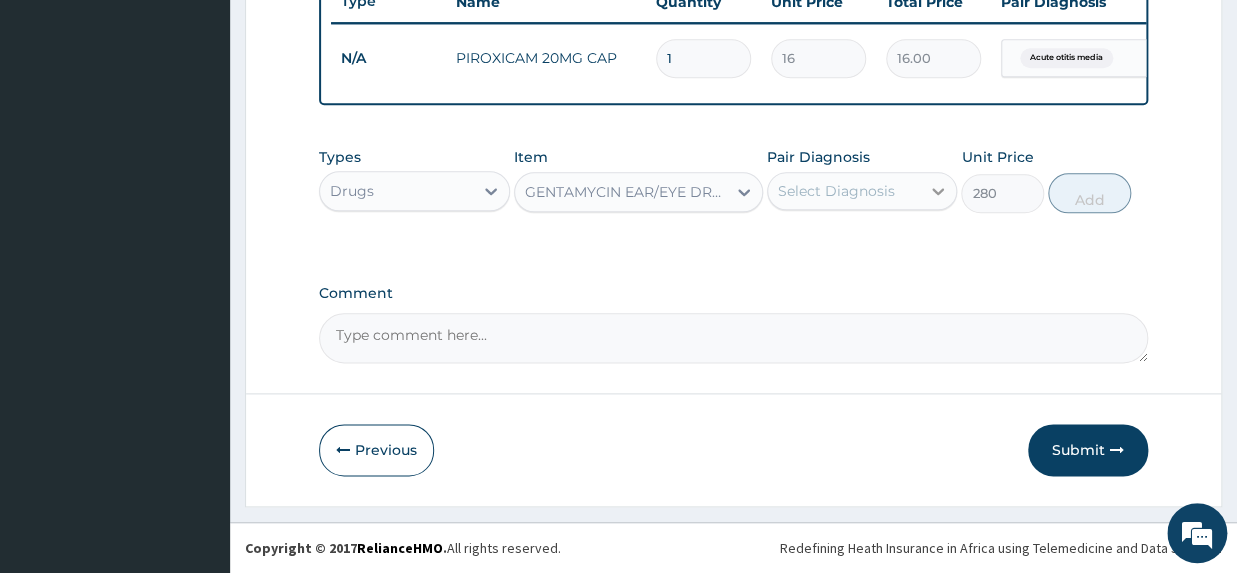 click 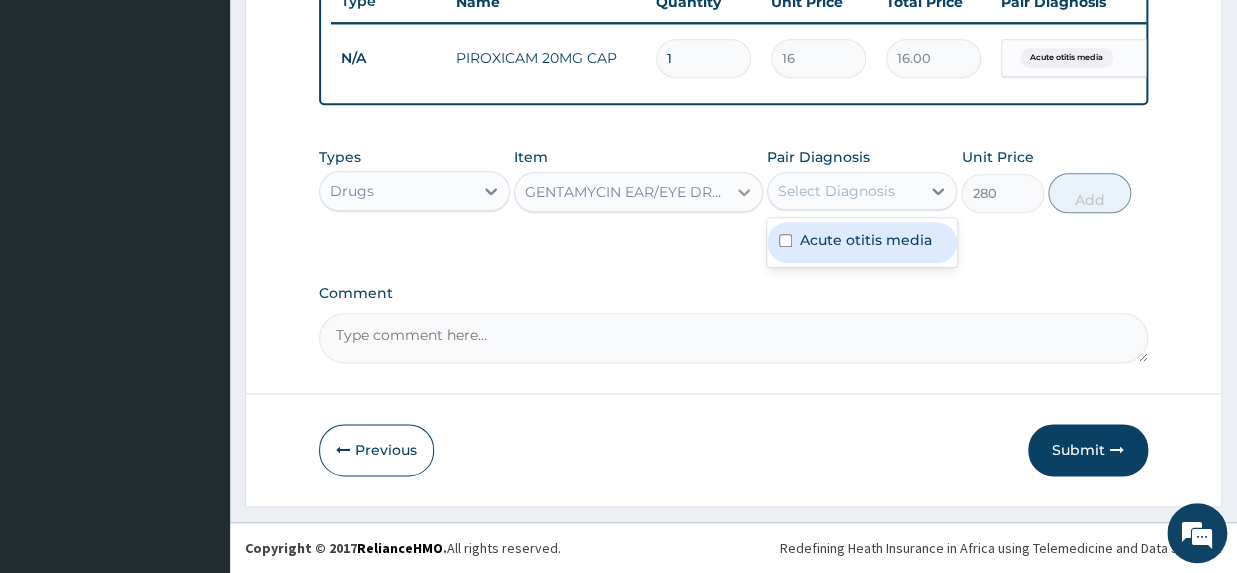 click 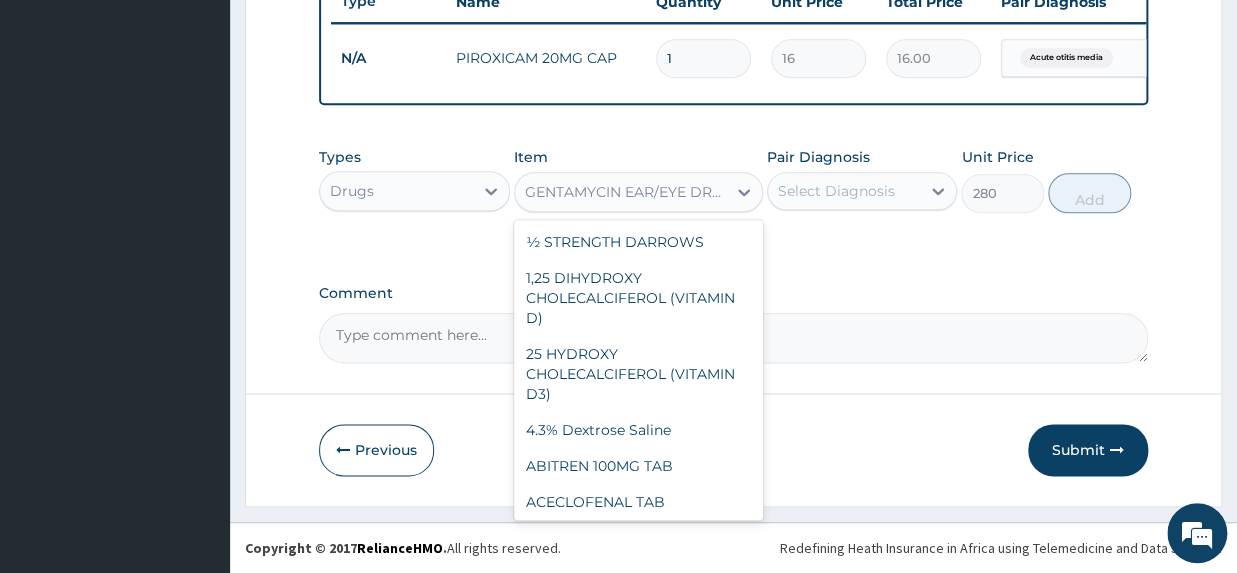 scroll, scrollTop: 33408, scrollLeft: 0, axis: vertical 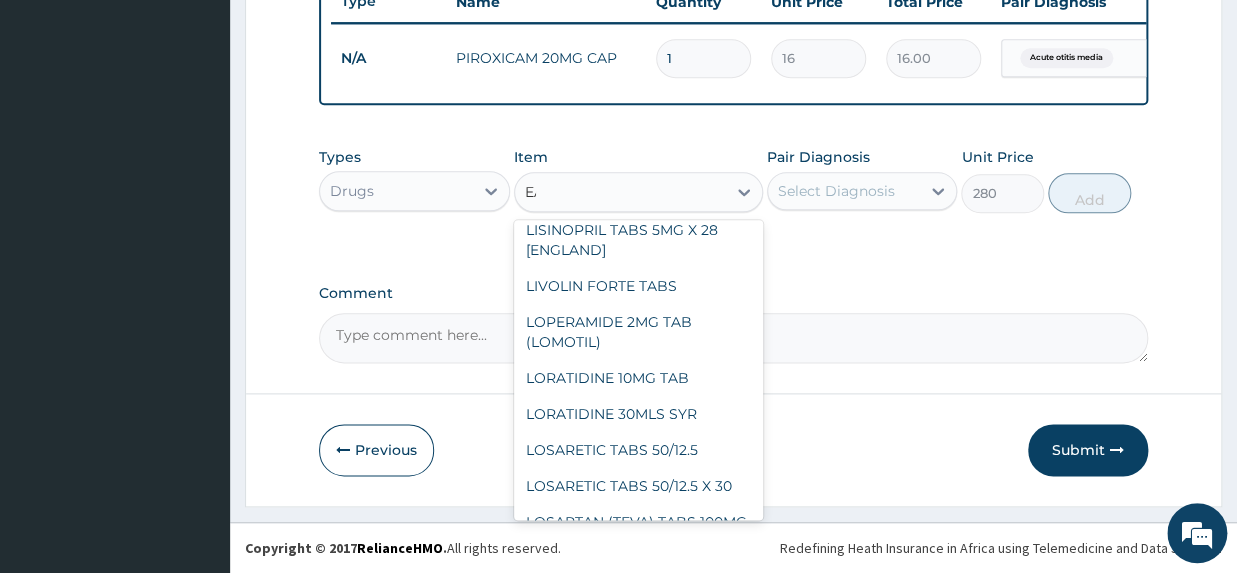 type on "EAR" 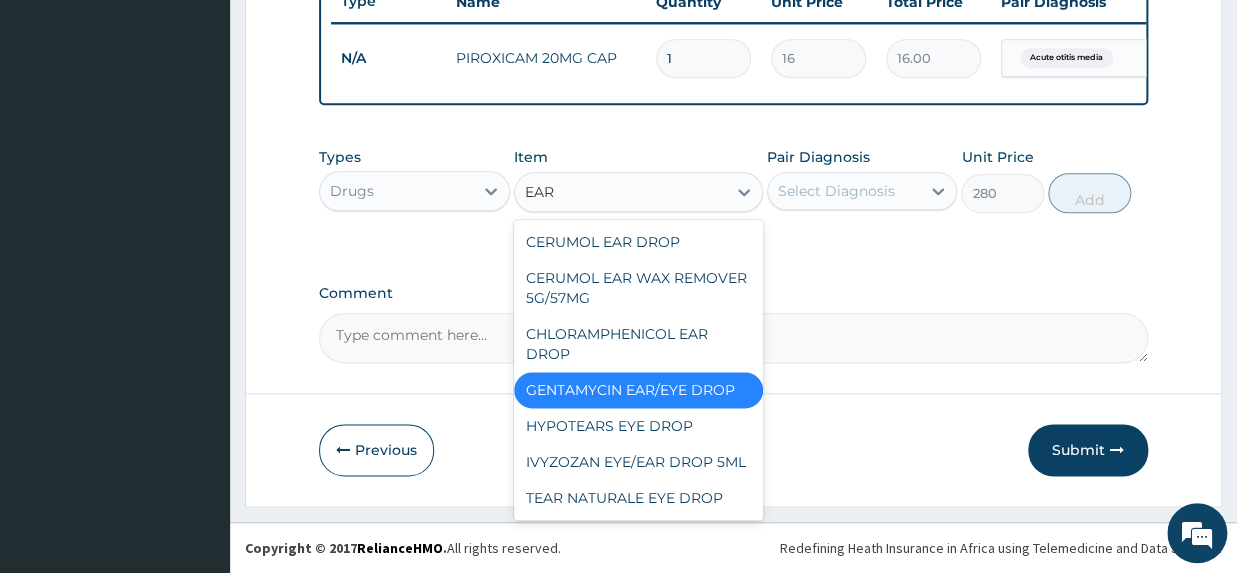 scroll, scrollTop: 0, scrollLeft: 0, axis: both 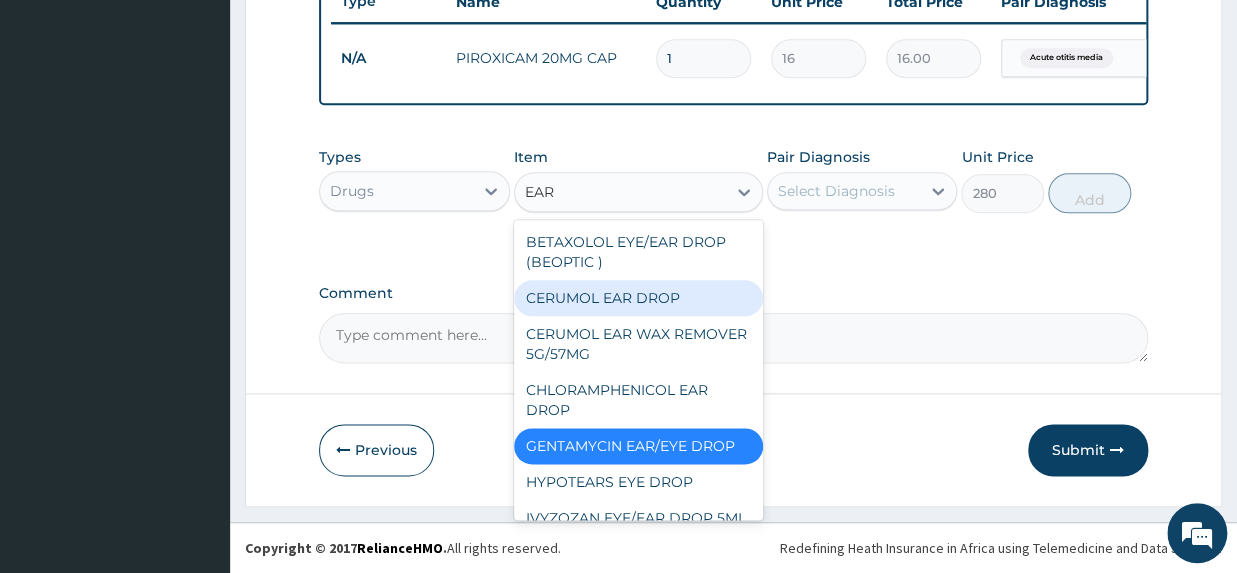 click on "CERUMOL EAR DROP" at bounding box center (638, 298) 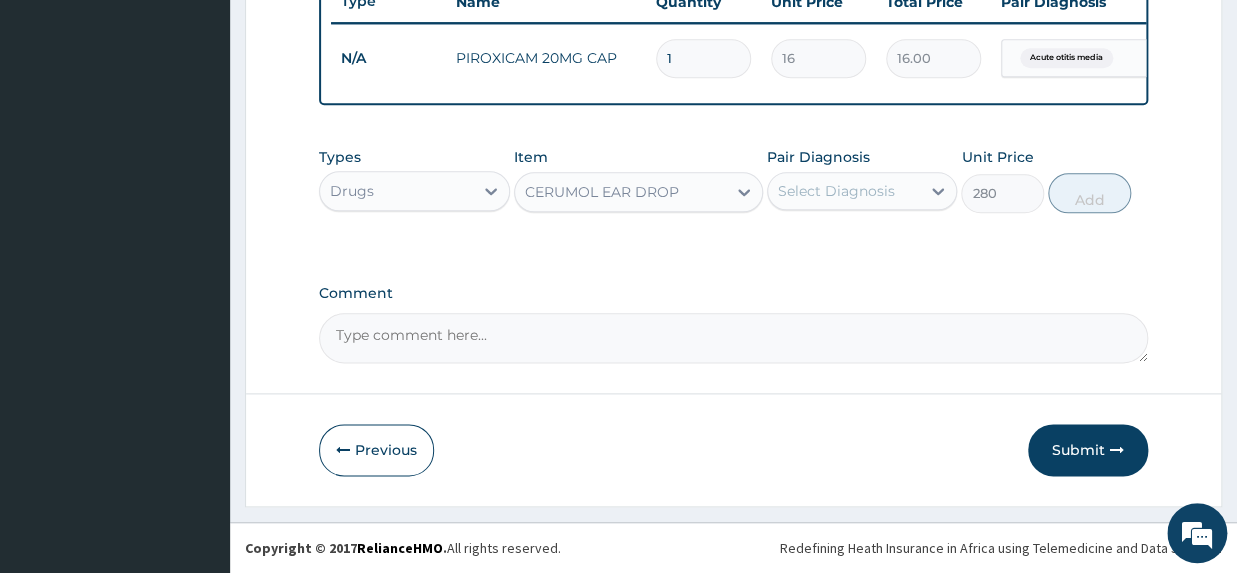 type 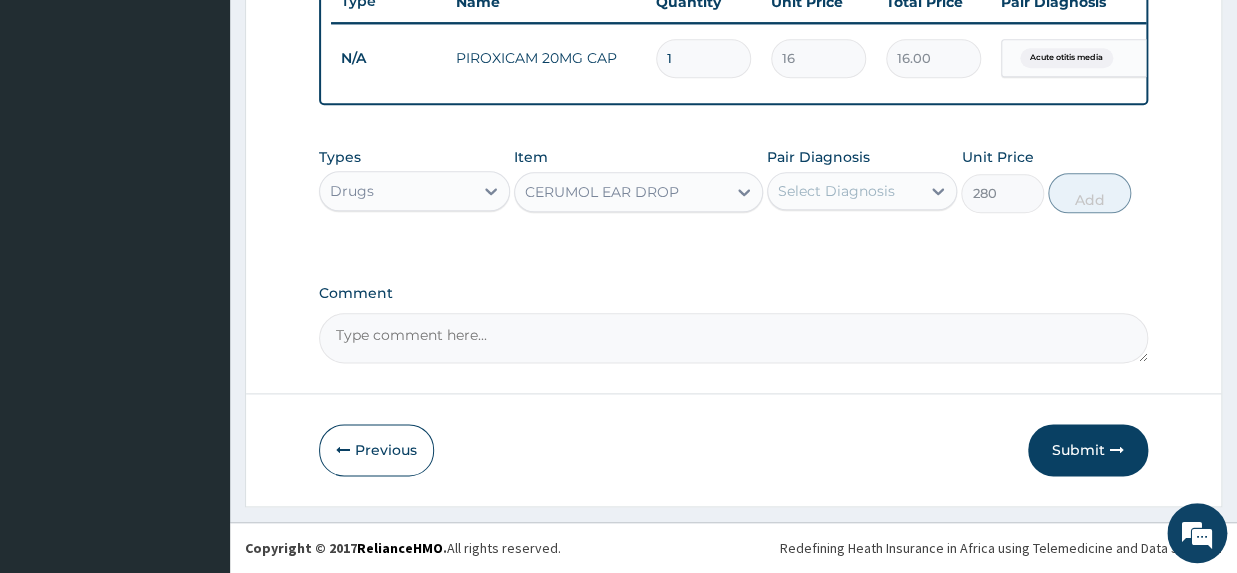 type on "1600" 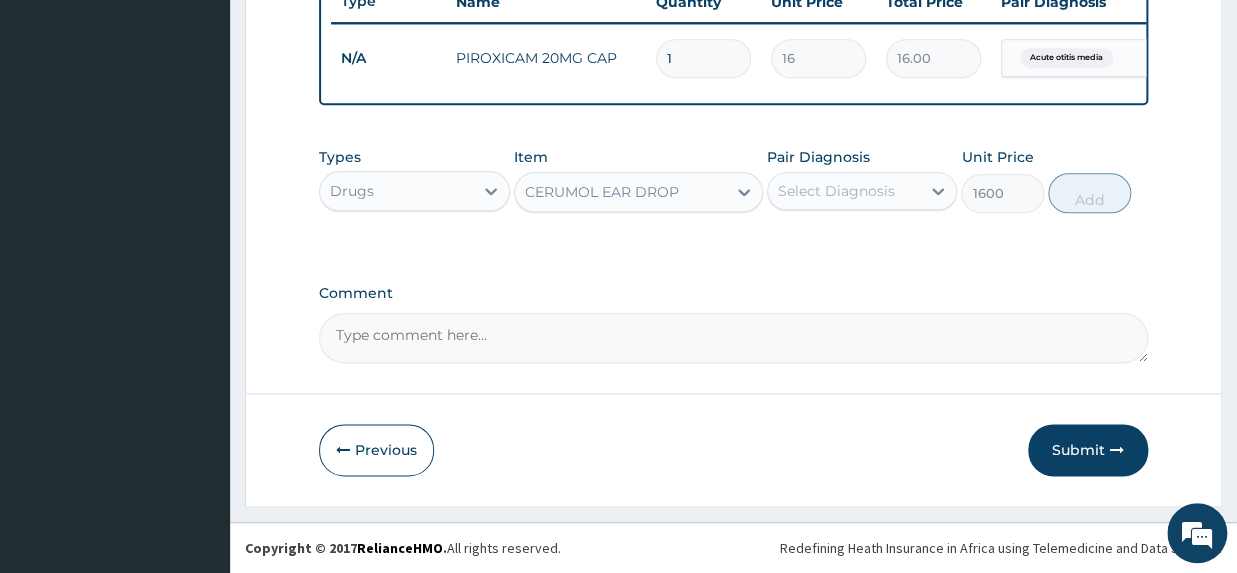 click on "Select Diagnosis" at bounding box center (836, 191) 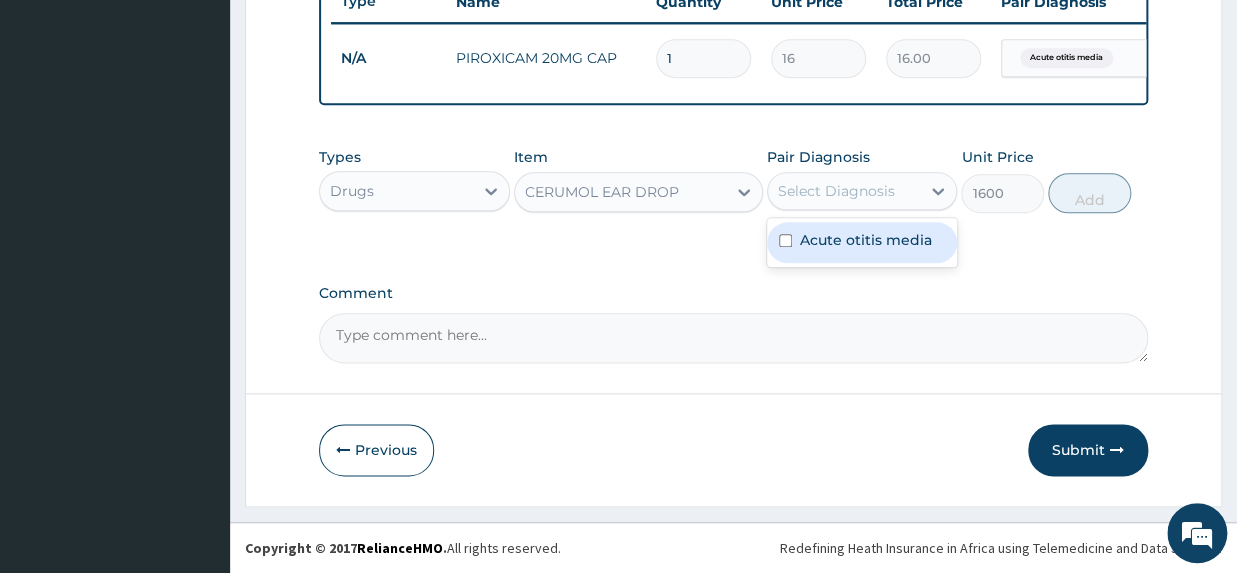 click on "Acute otitis media" at bounding box center [866, 240] 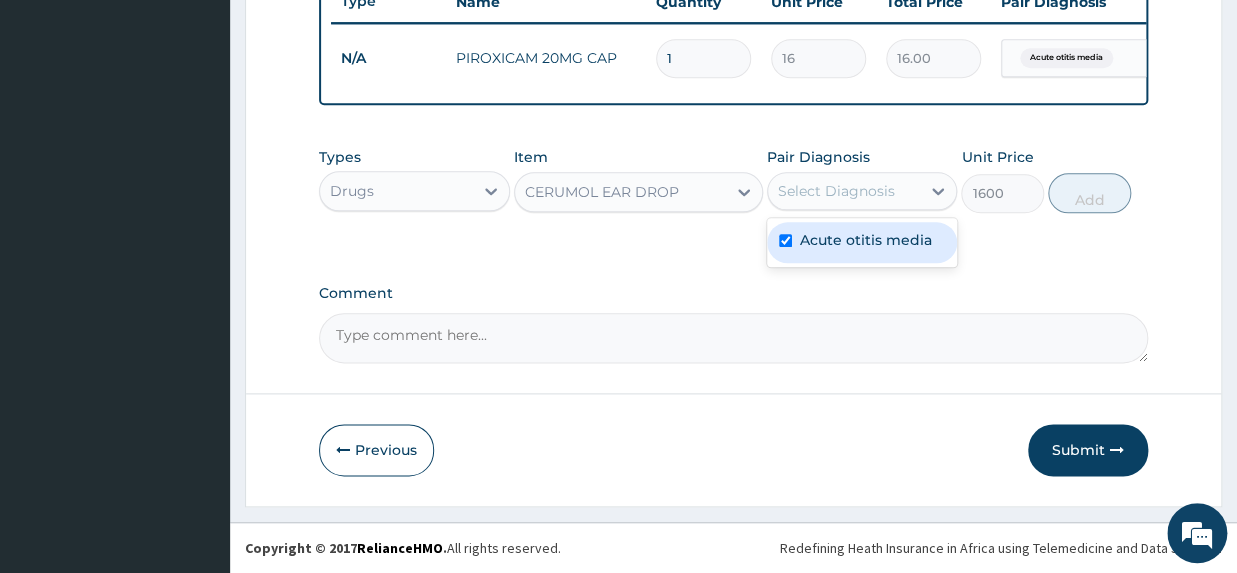 checkbox on "true" 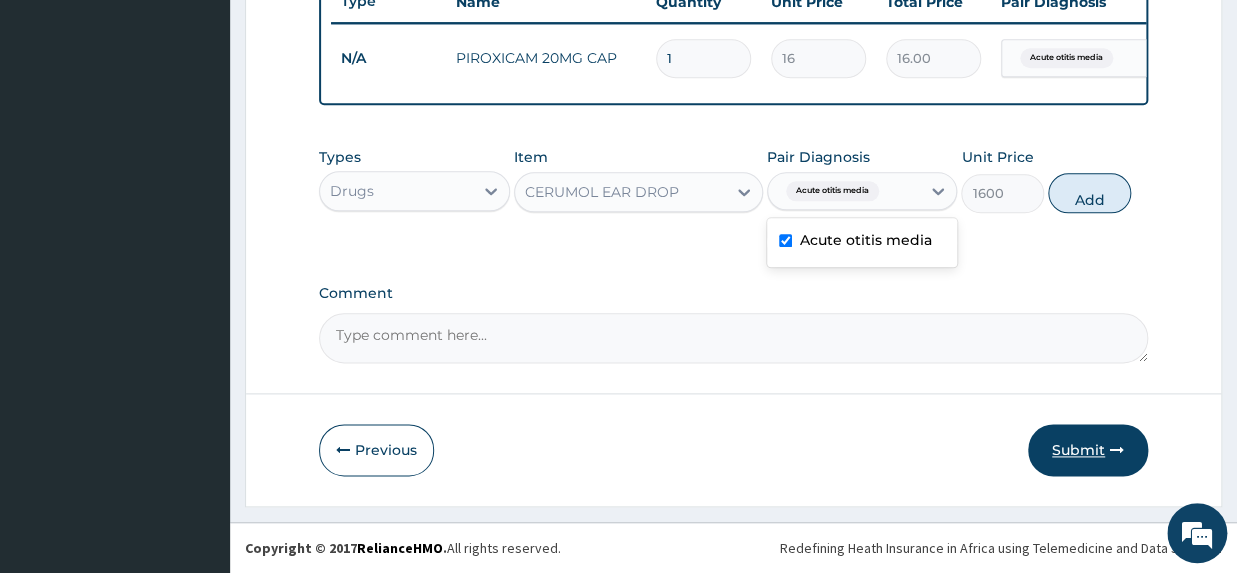 click on "Submit" at bounding box center (1088, 450) 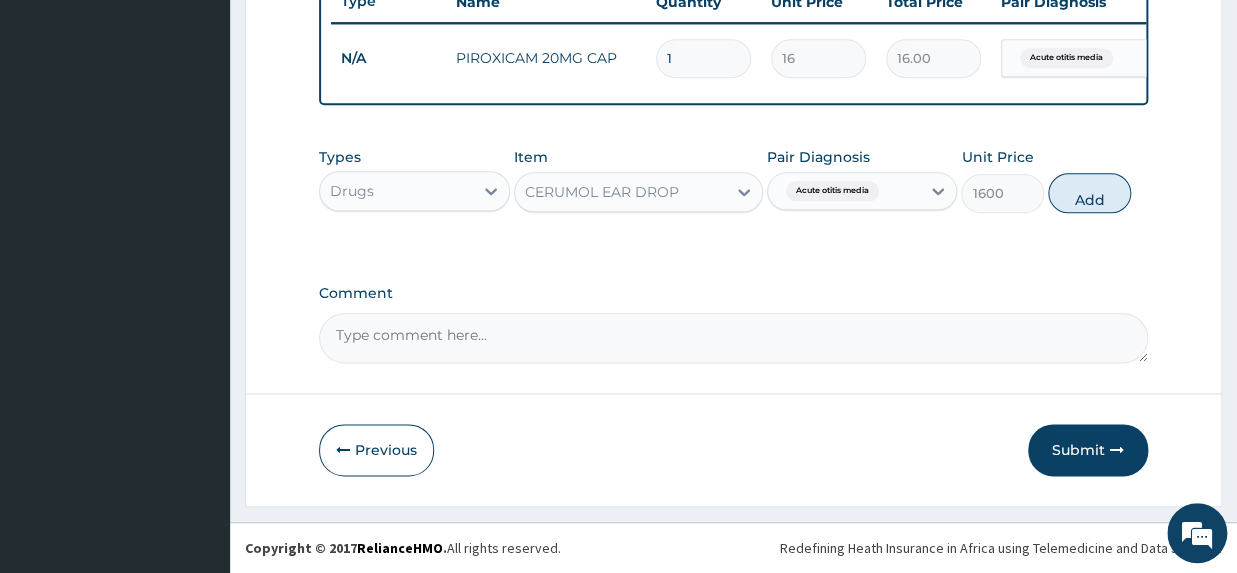click on "1" at bounding box center [703, 58] 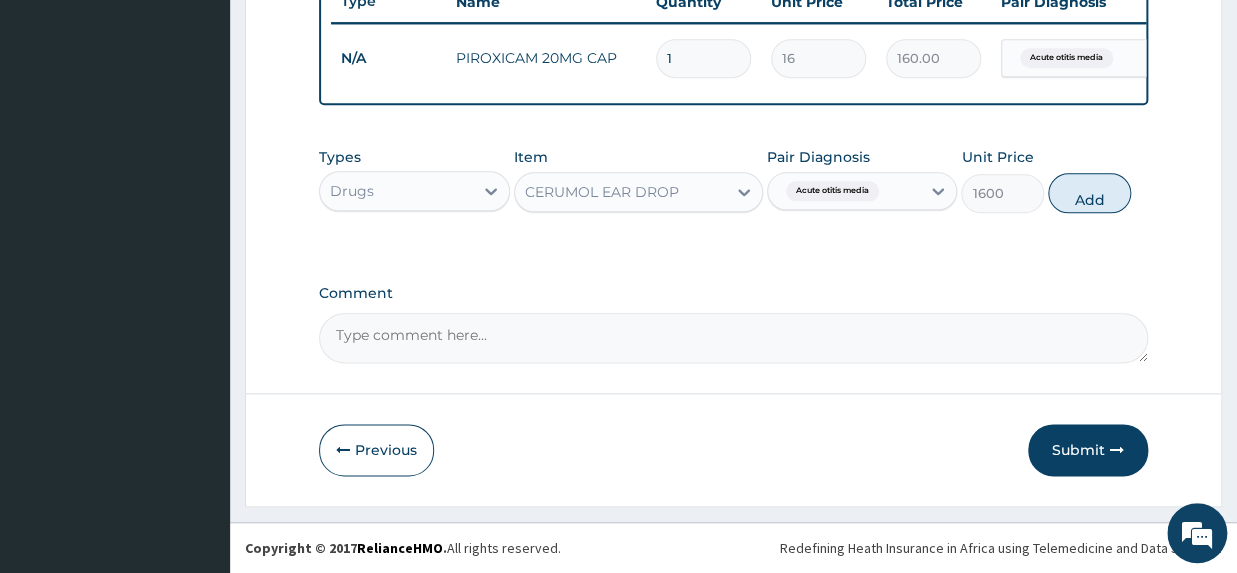 type on "10" 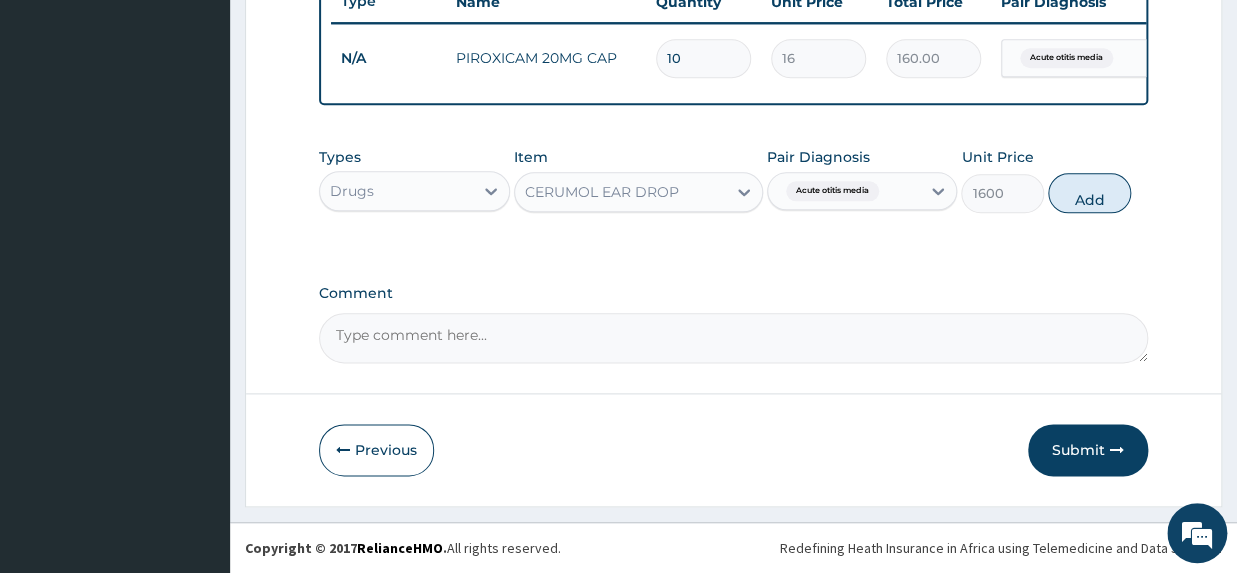 type on "160.00" 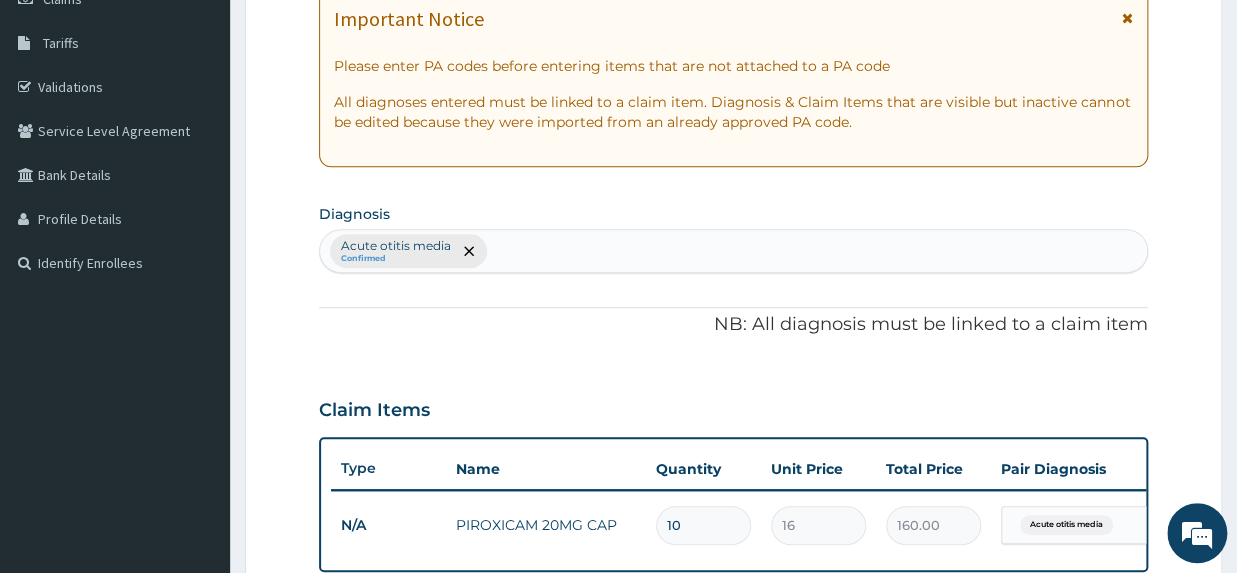 scroll, scrollTop: 362, scrollLeft: 0, axis: vertical 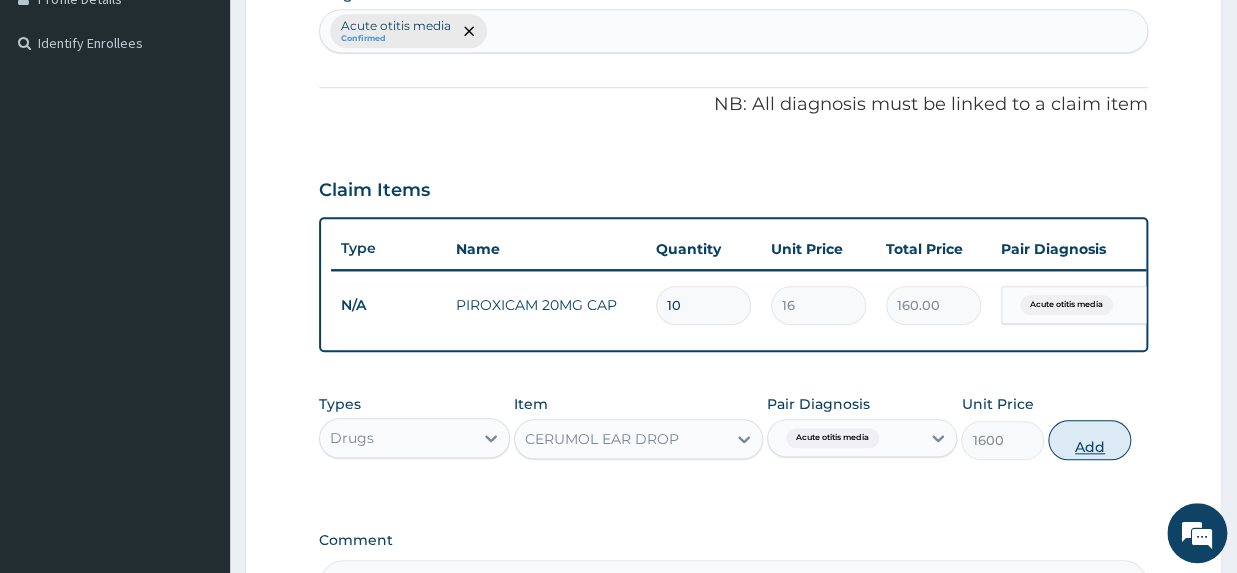 type on "10" 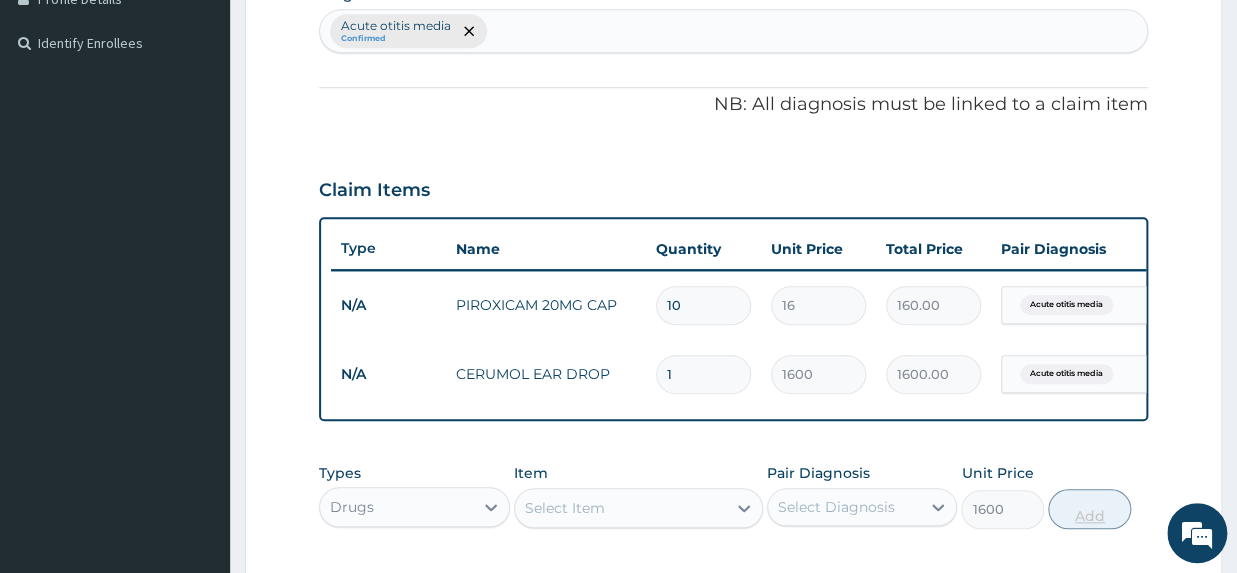 type on "0" 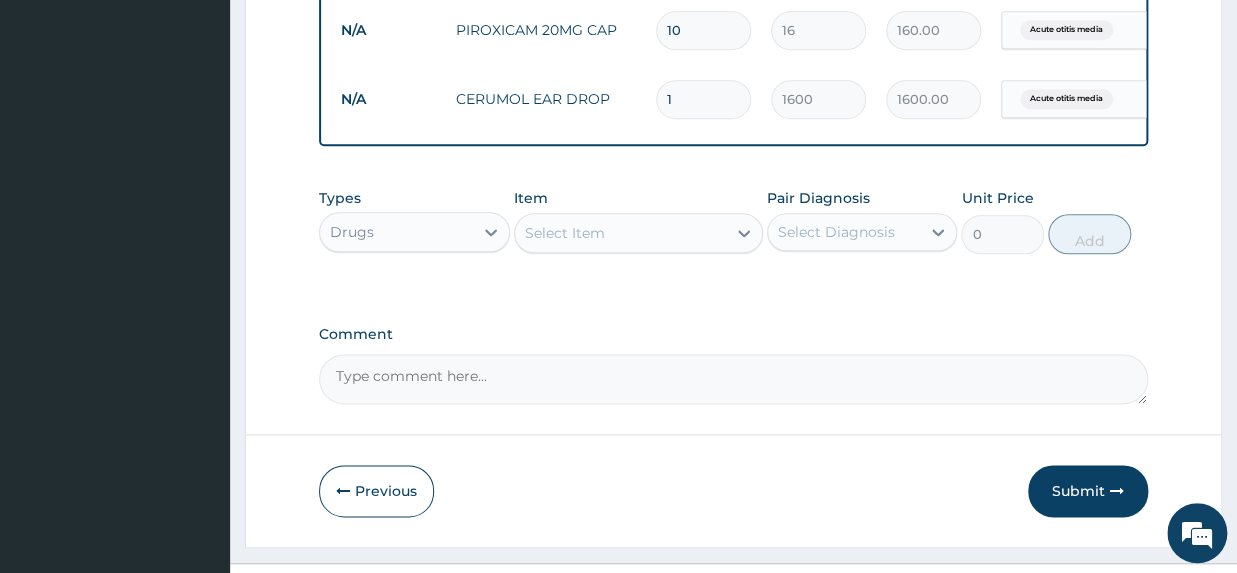 scroll, scrollTop: 857, scrollLeft: 0, axis: vertical 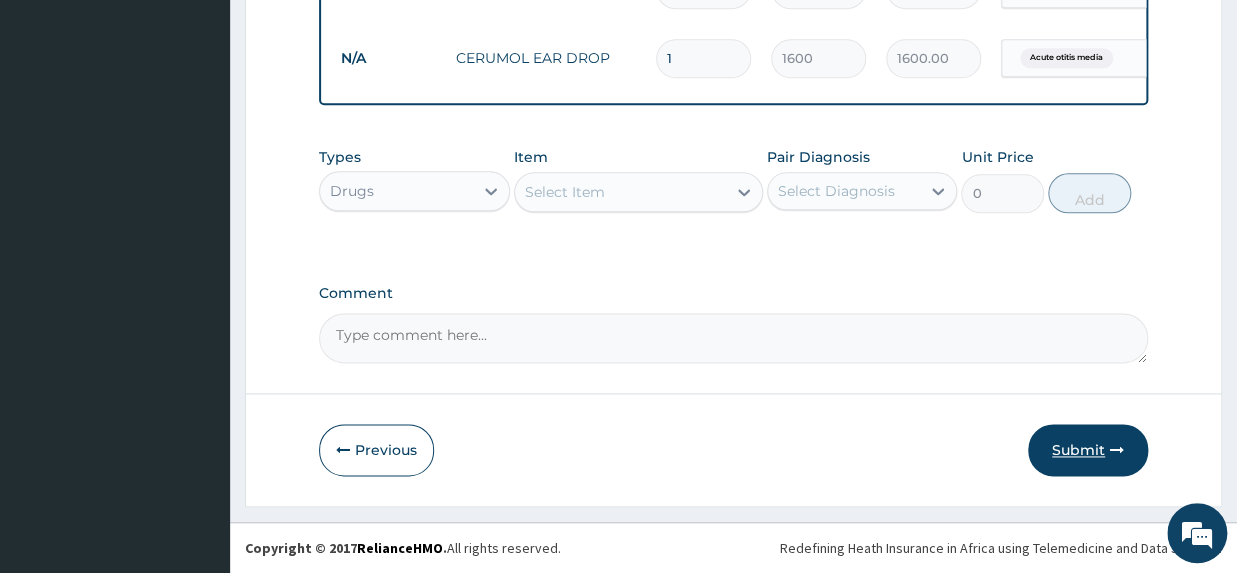 click on "Submit" at bounding box center [1088, 450] 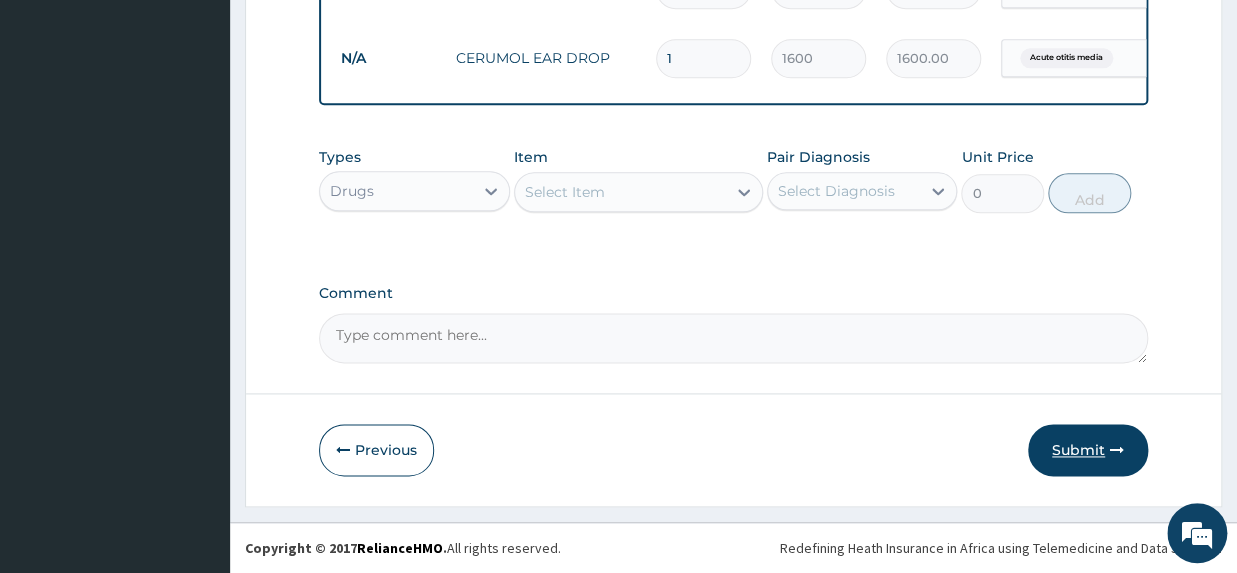 click on "Submit" at bounding box center [1088, 450] 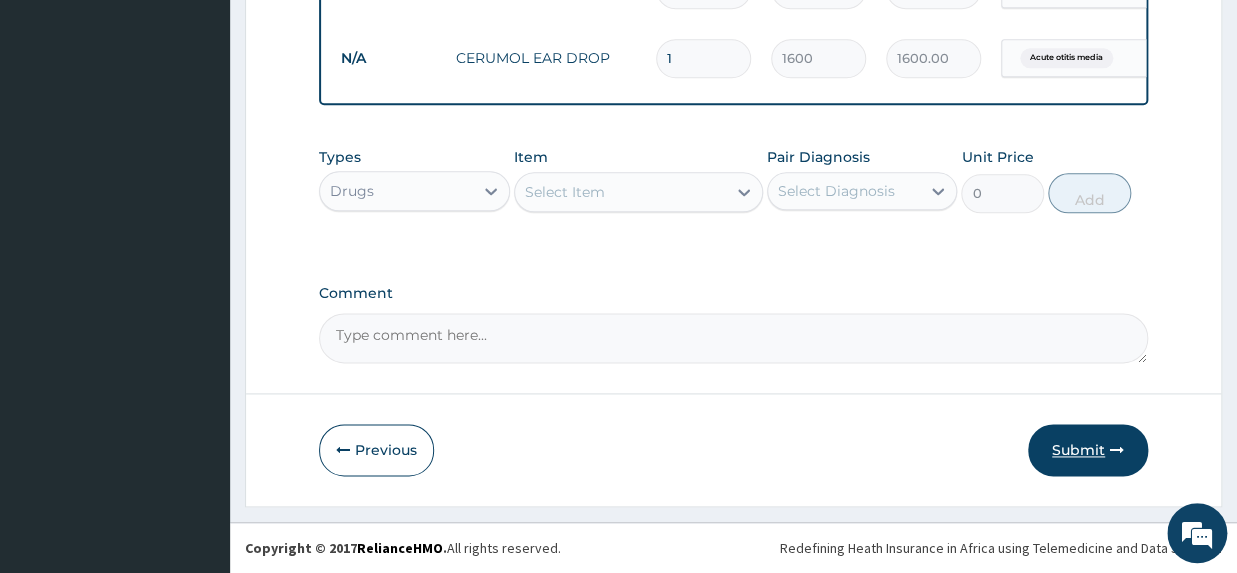click on "Submit" at bounding box center (1088, 450) 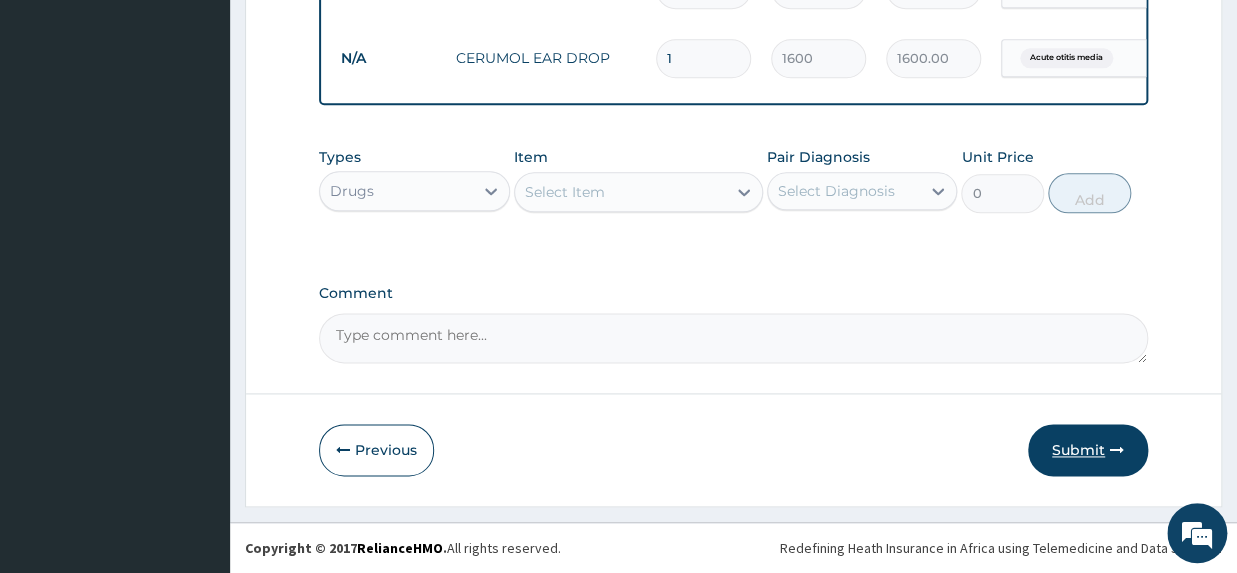 click at bounding box center (1117, 450) 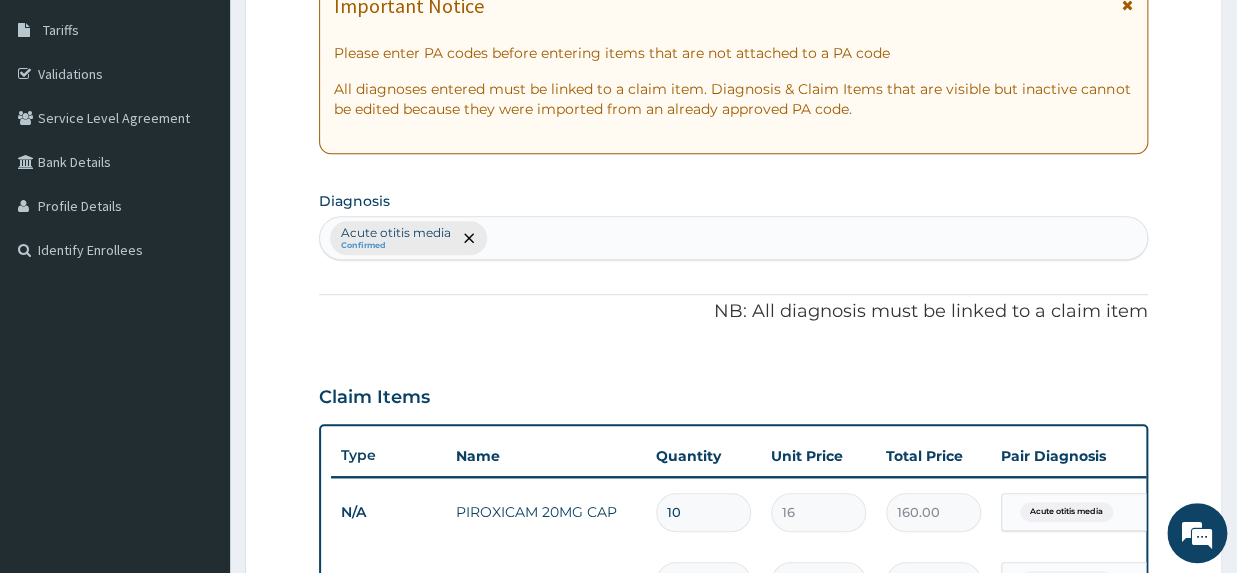 scroll, scrollTop: 0, scrollLeft: 0, axis: both 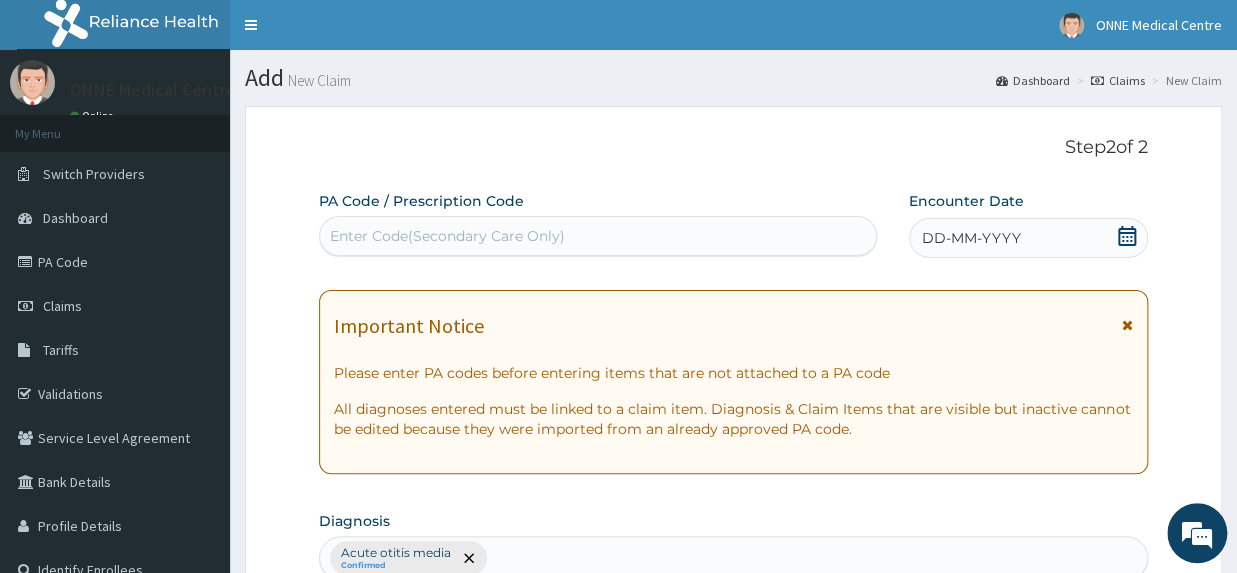 click 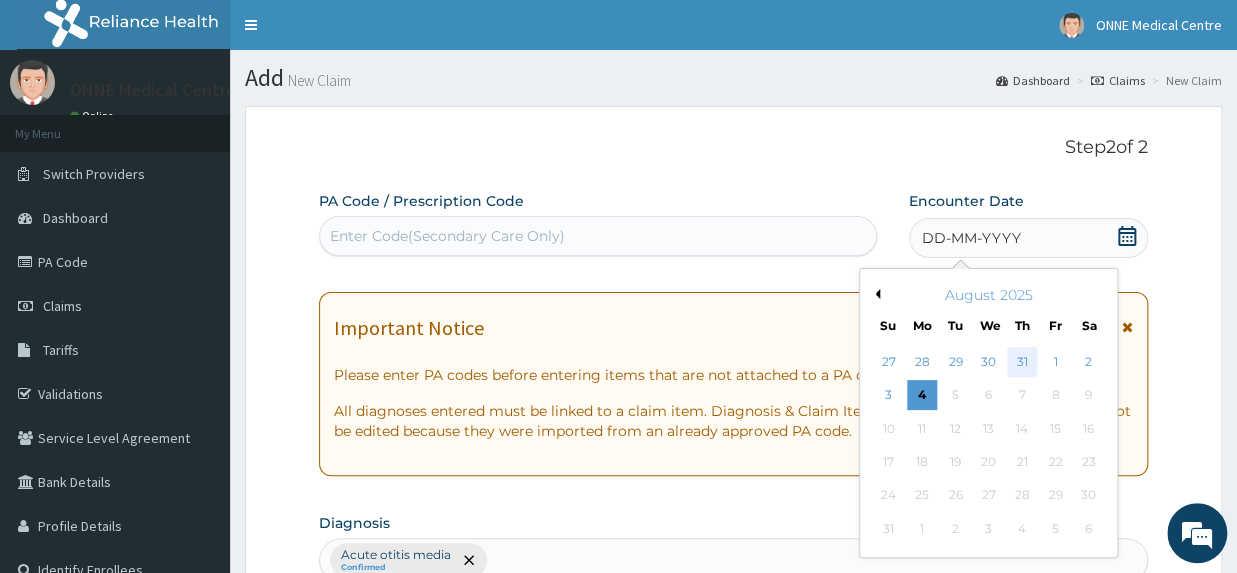 click on "31" at bounding box center (1022, 362) 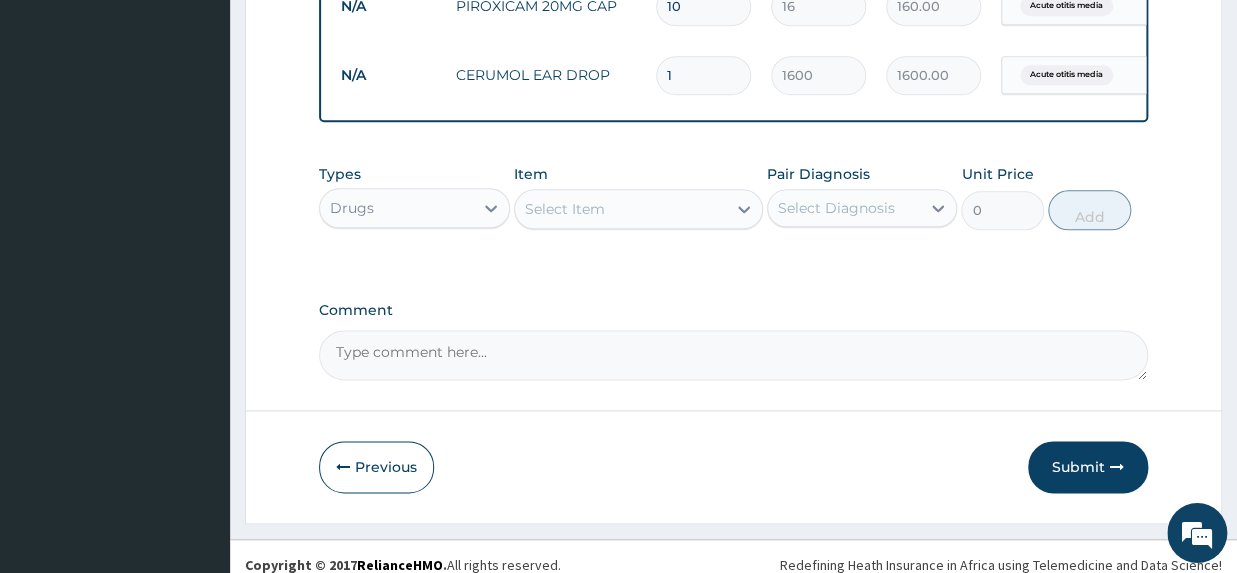 scroll, scrollTop: 857, scrollLeft: 0, axis: vertical 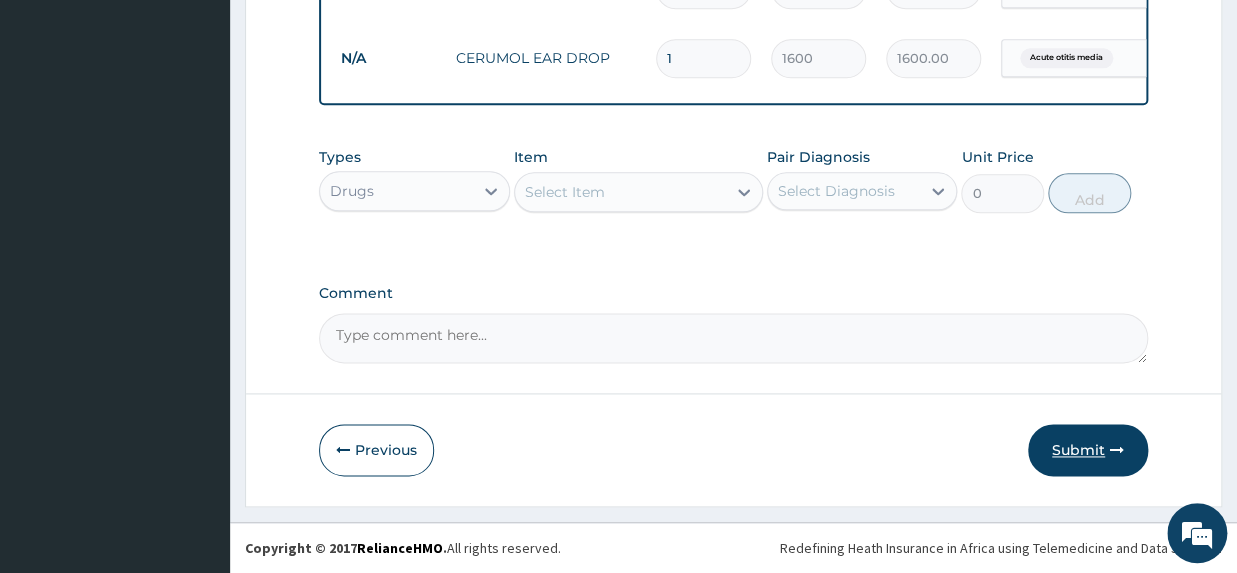 click on "Submit" at bounding box center (1088, 450) 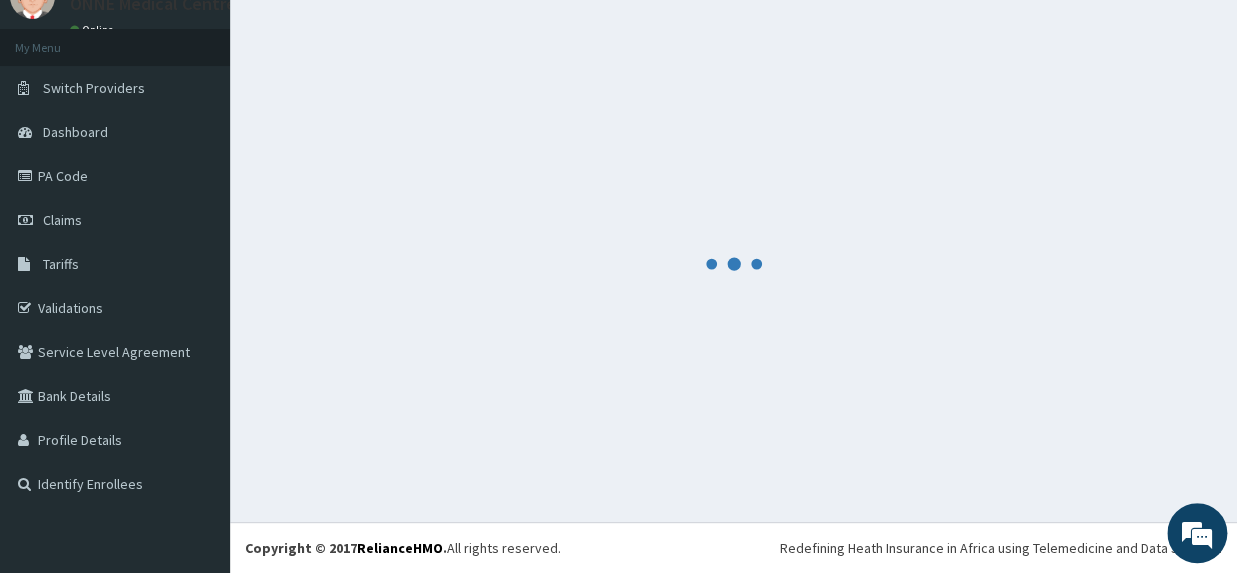 scroll, scrollTop: 86, scrollLeft: 0, axis: vertical 